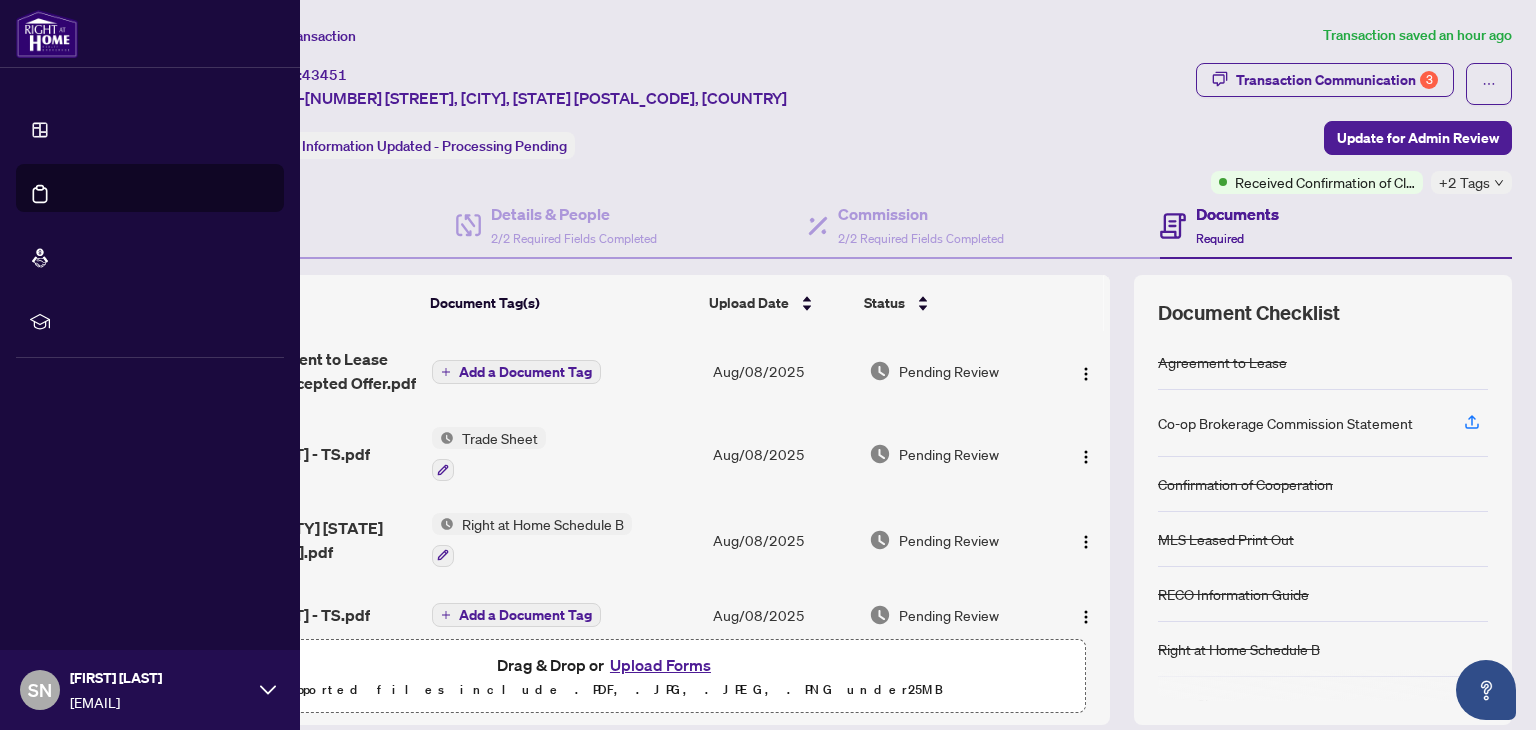 scroll, scrollTop: 0, scrollLeft: 0, axis: both 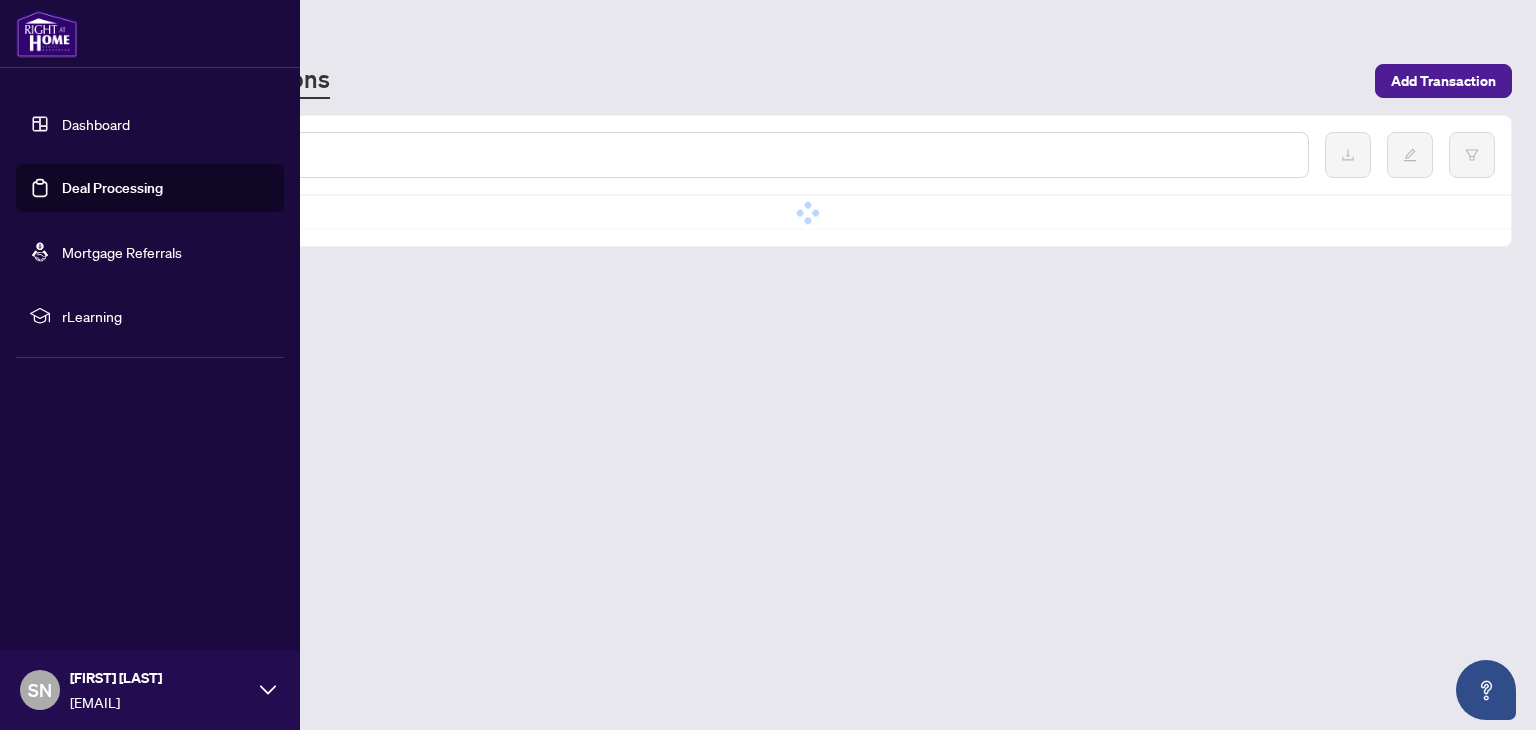 click on "Deal Processing" at bounding box center [112, 188] 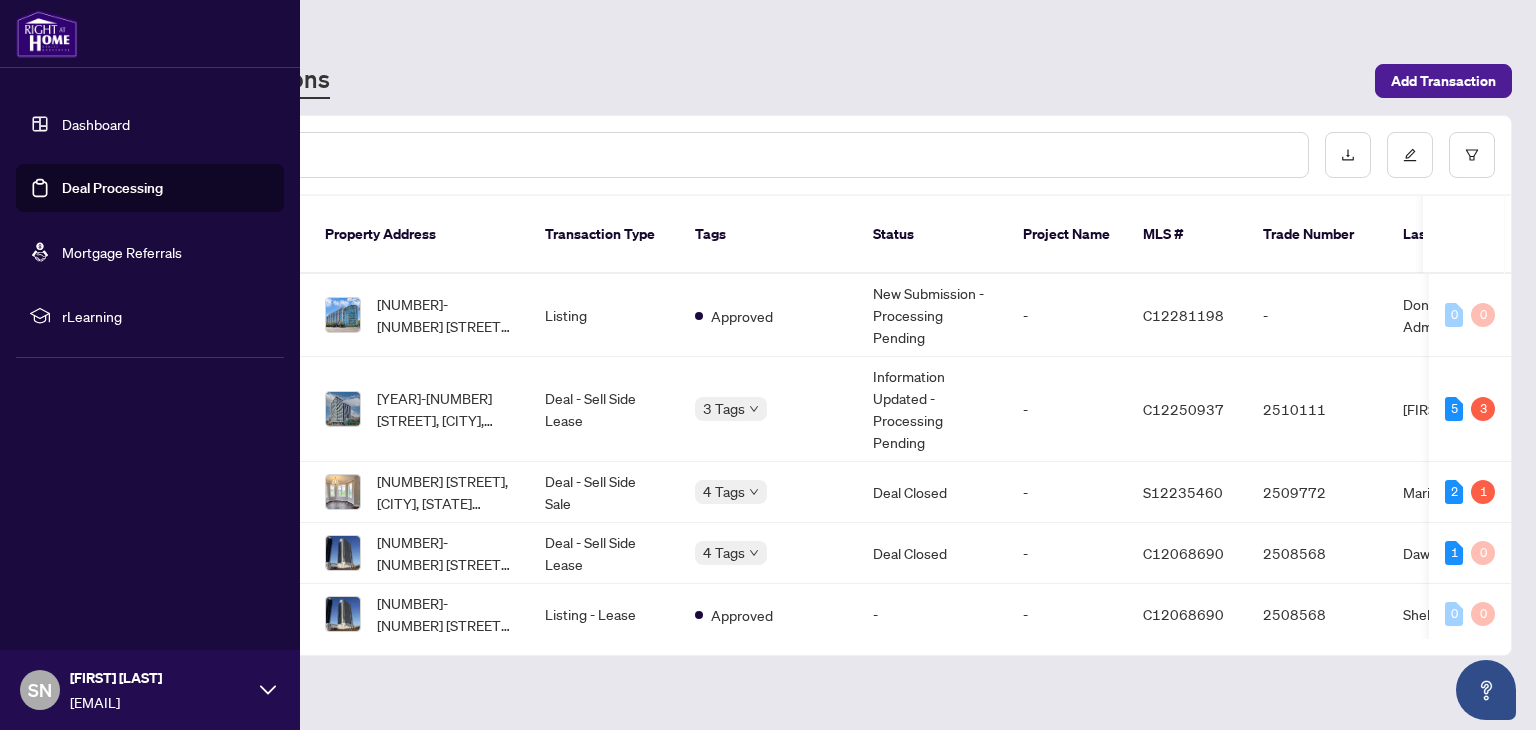 click on "Deal Processing" at bounding box center [112, 188] 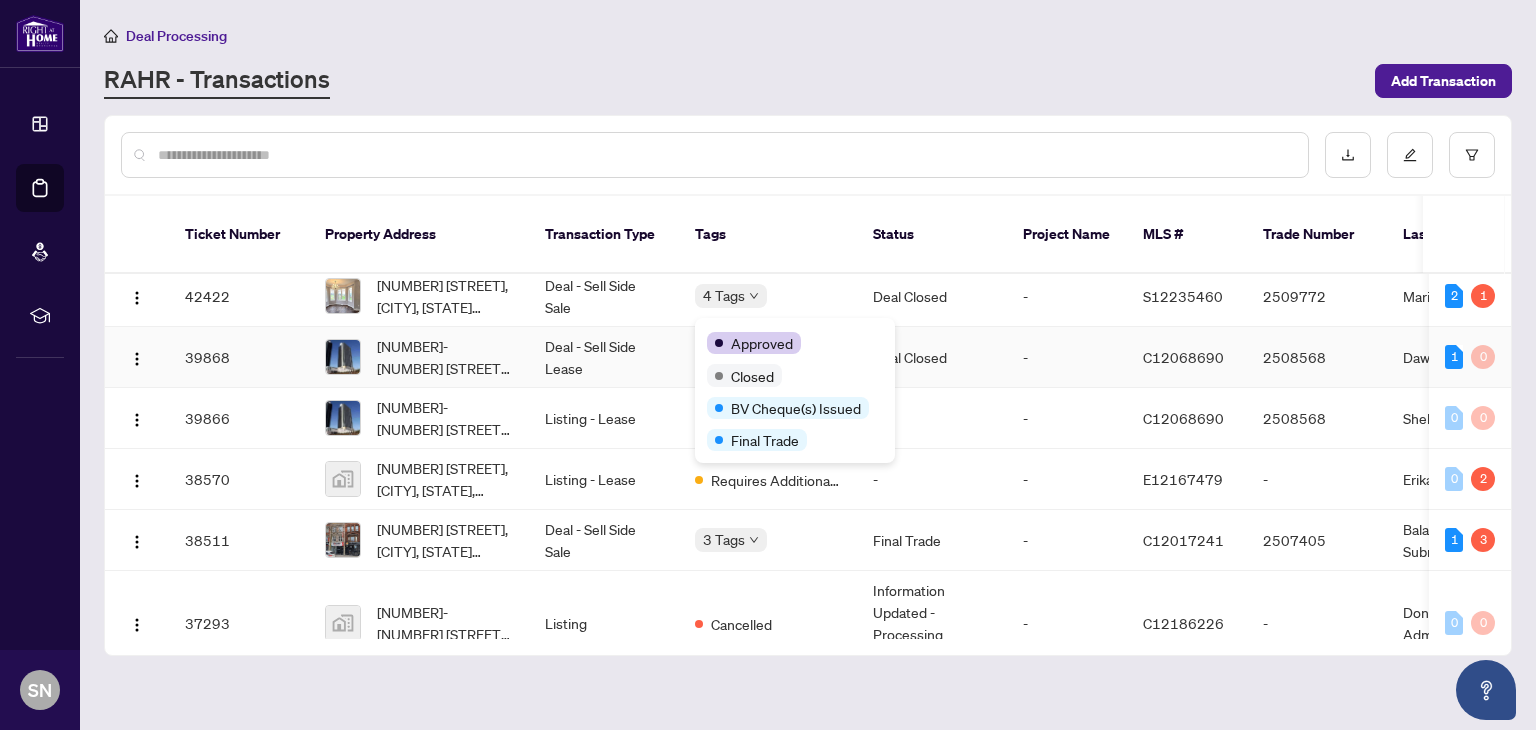 scroll, scrollTop: 0, scrollLeft: 0, axis: both 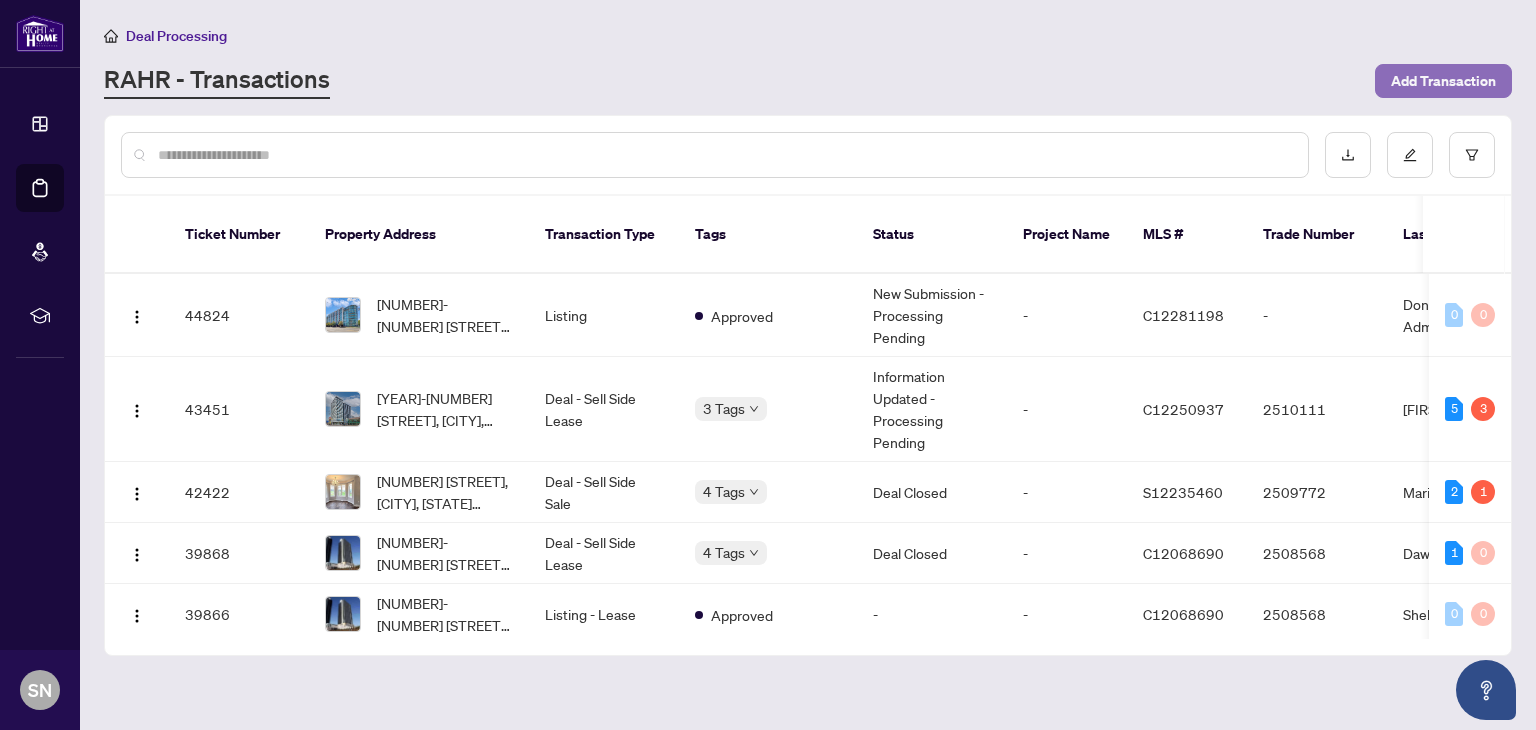 click on "Add Transaction" at bounding box center [1443, 81] 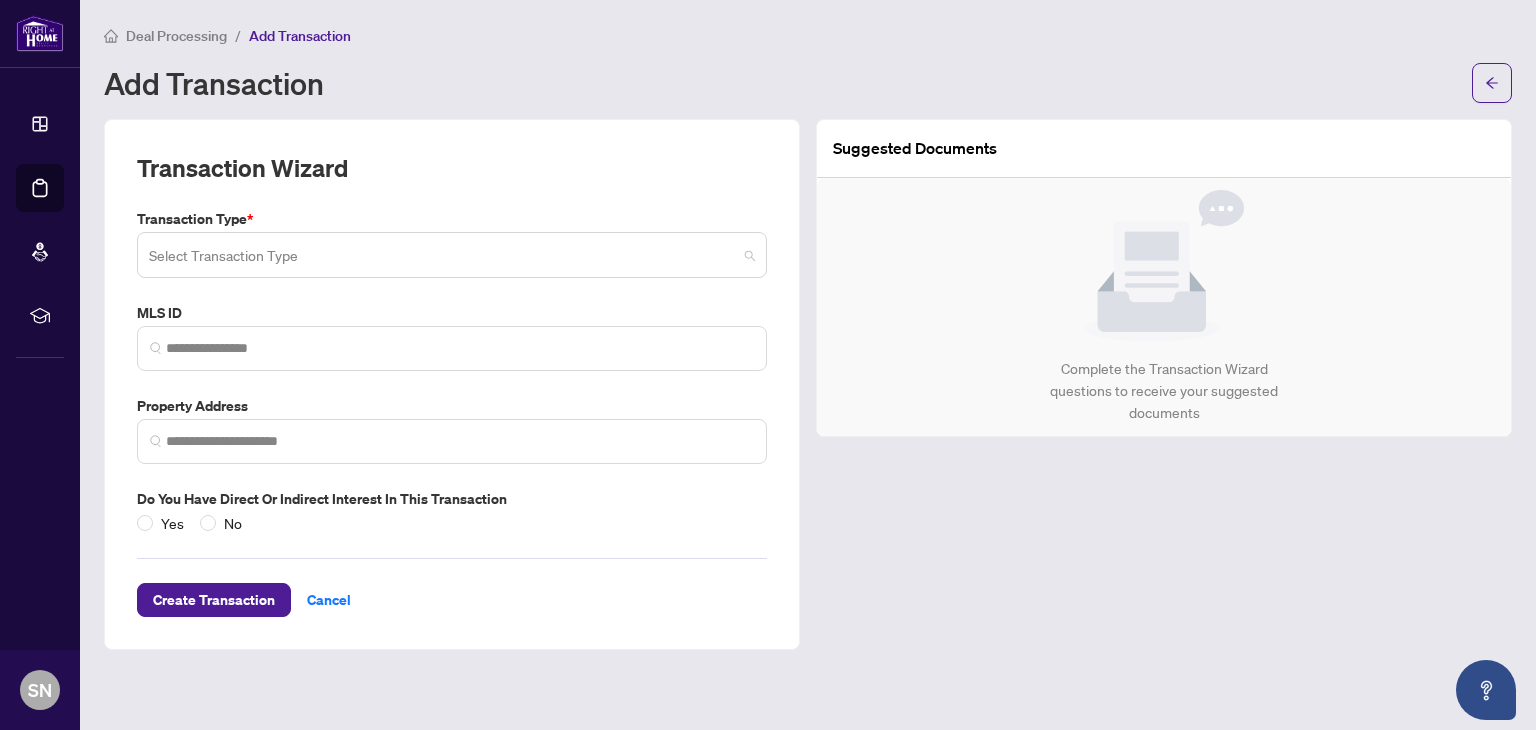 click at bounding box center [443, 258] 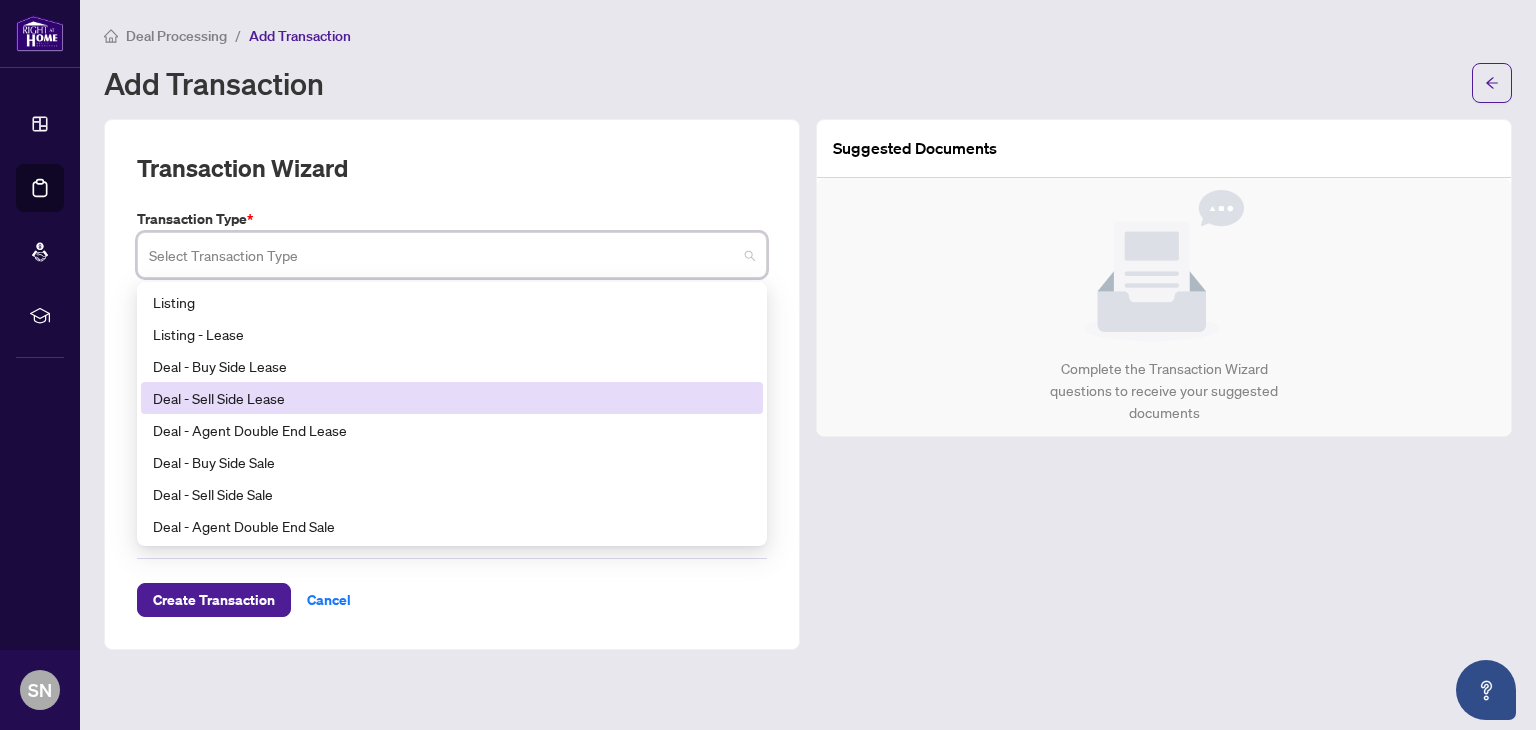 click on "Deal - Sell Side Lease" at bounding box center [452, 398] 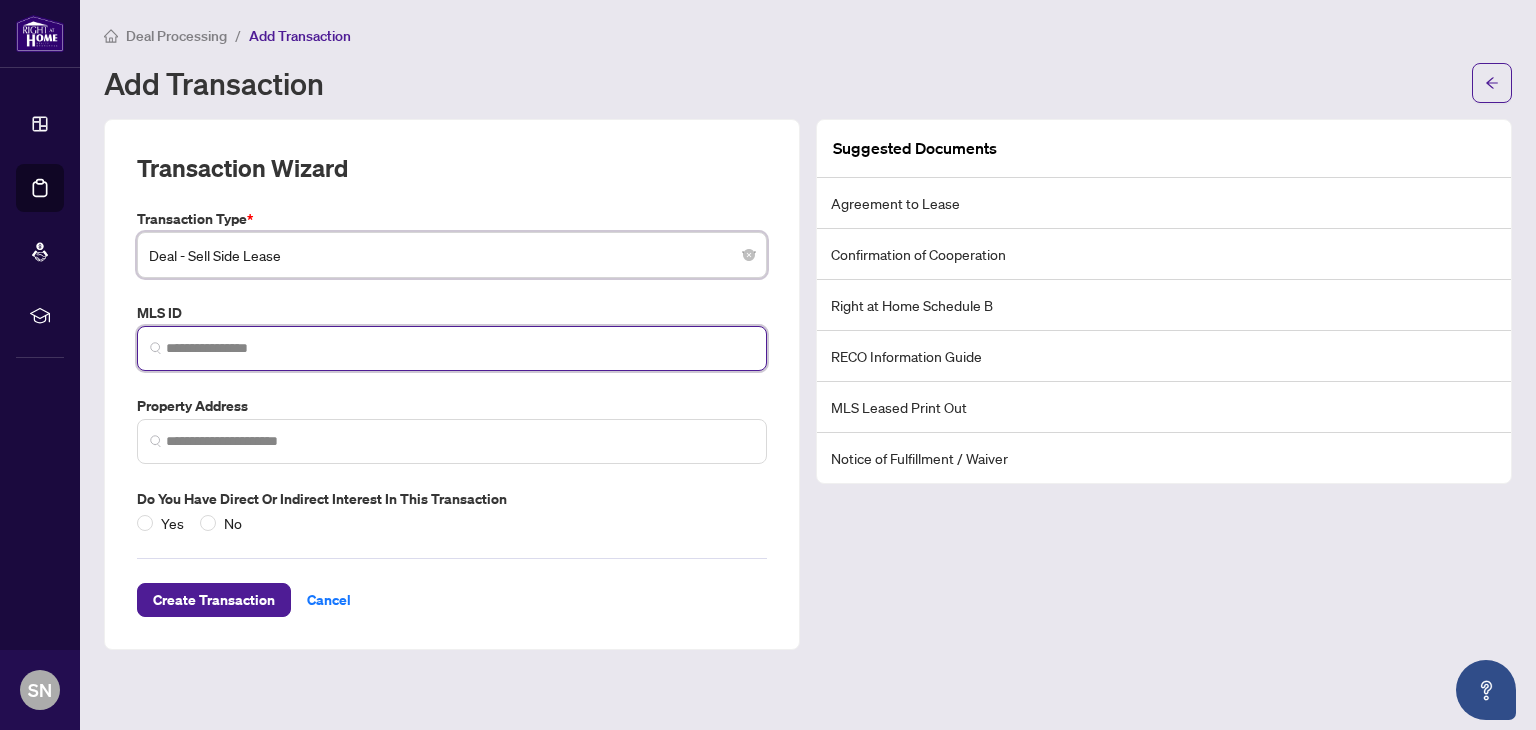 click at bounding box center (460, 348) 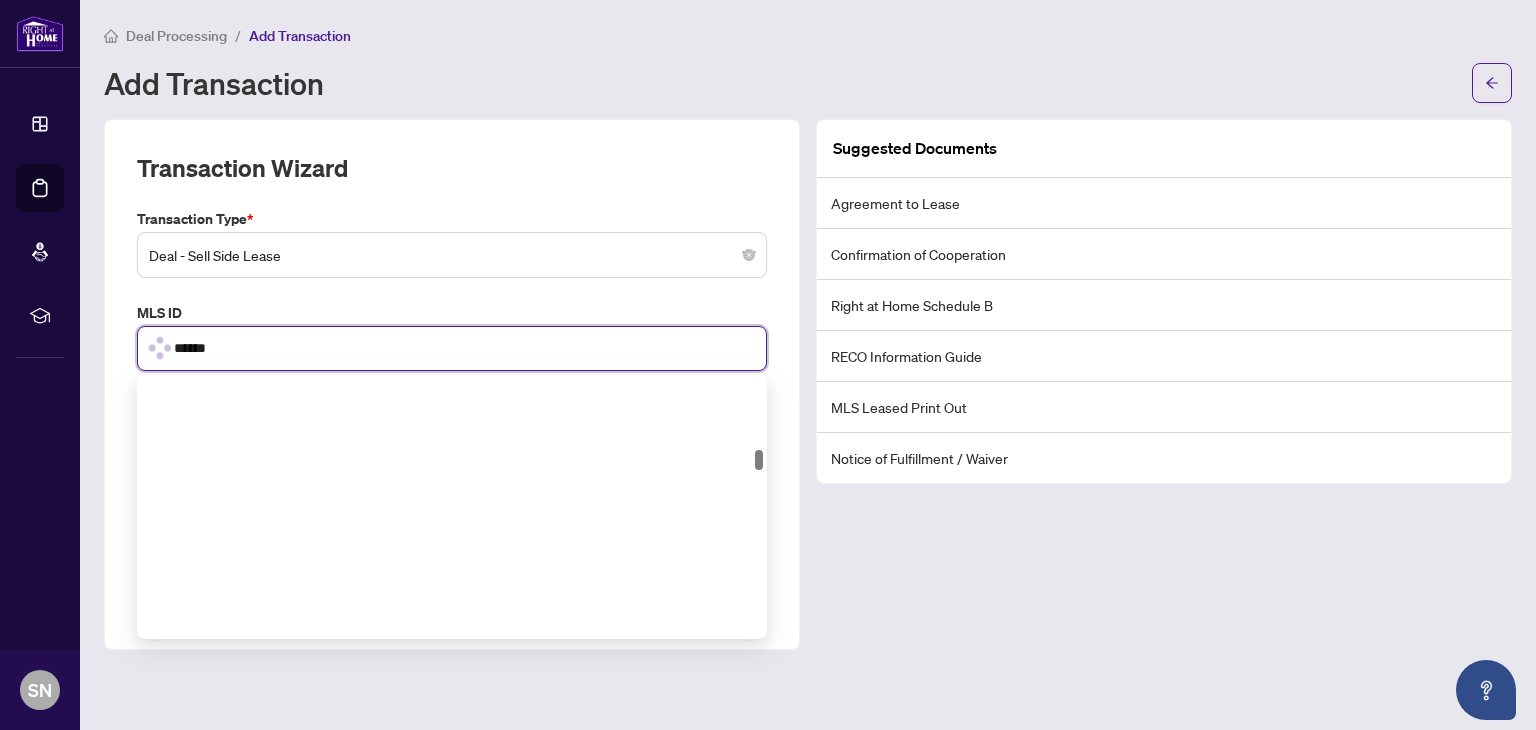 scroll, scrollTop: 970, scrollLeft: 0, axis: vertical 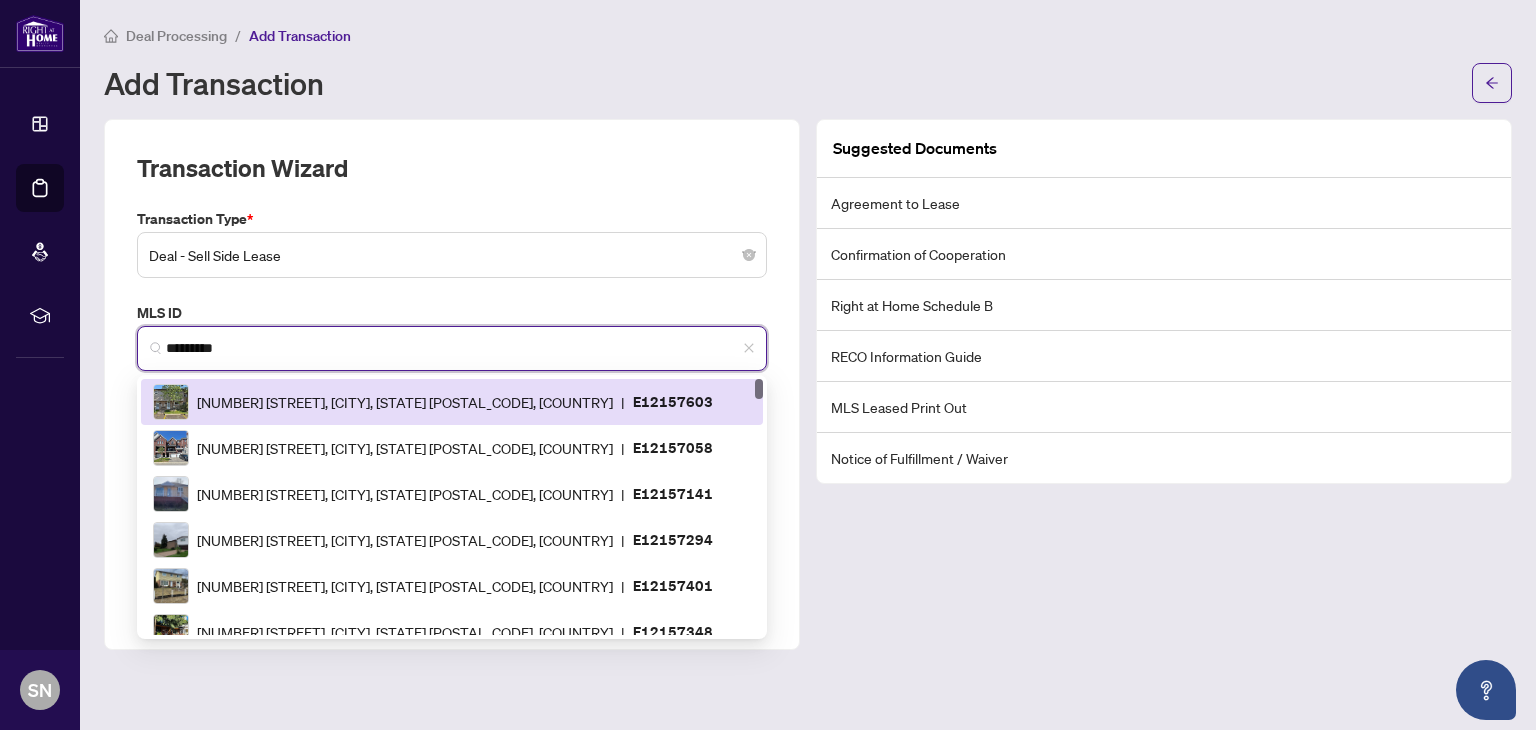 click on "*********" at bounding box center (460, 348) 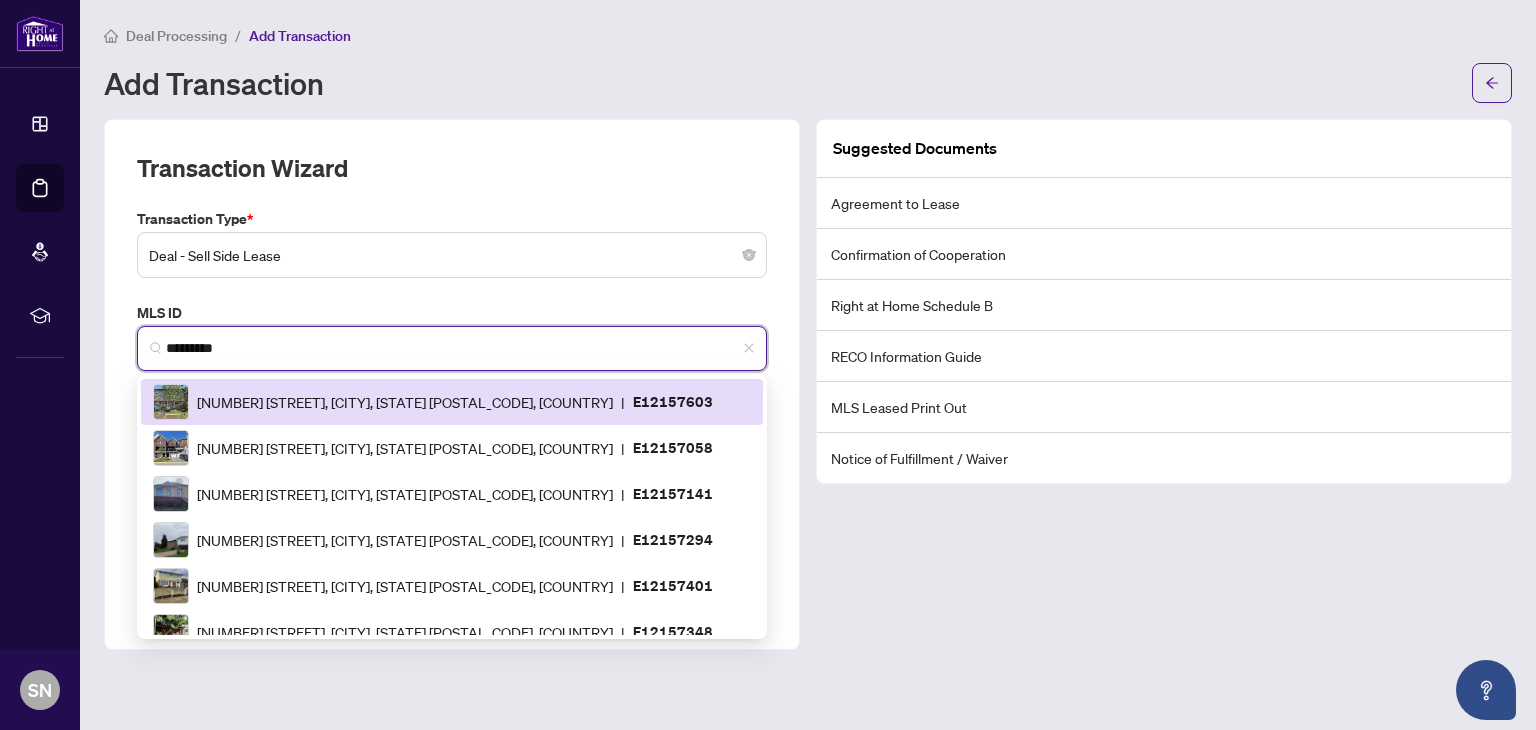 click on "*********" at bounding box center [460, 348] 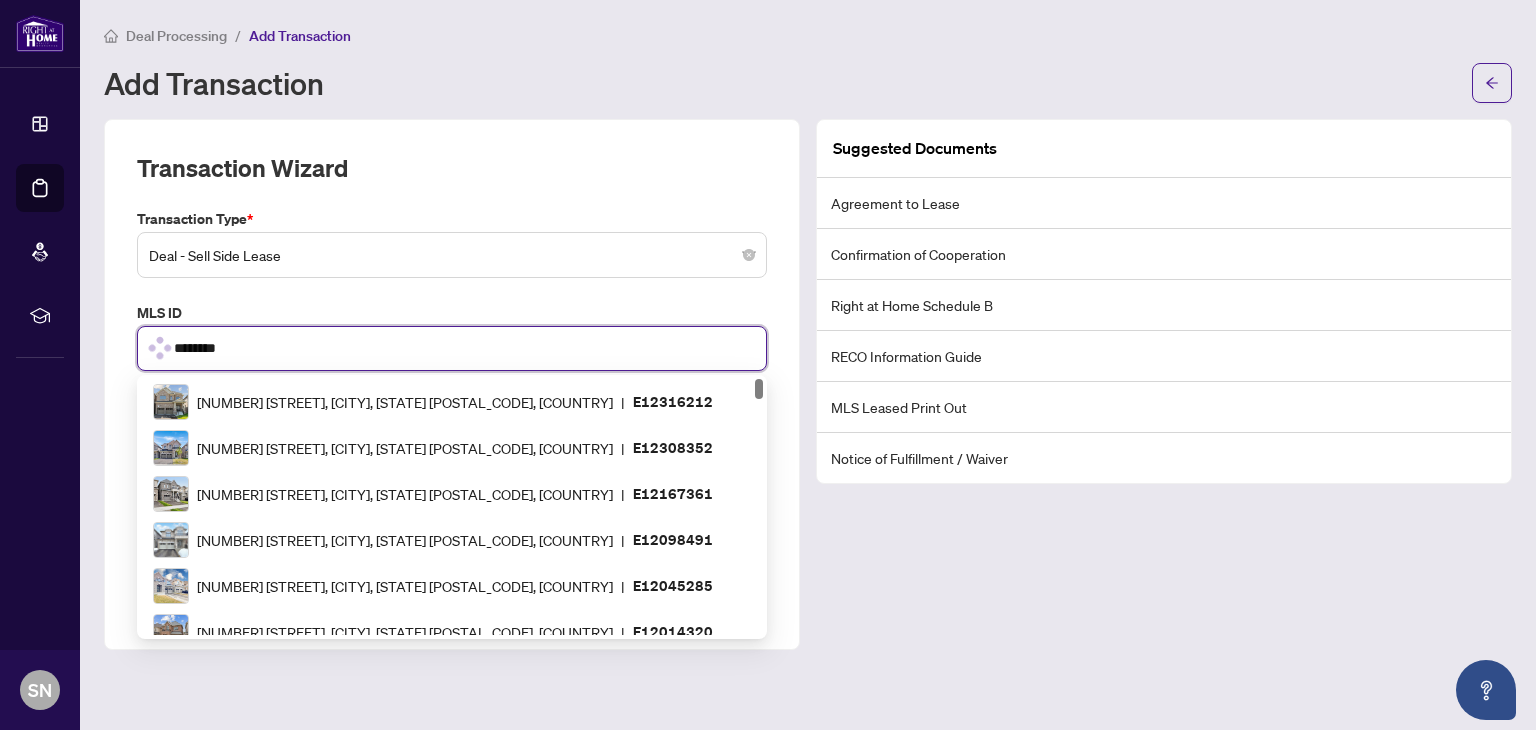 type on "*********" 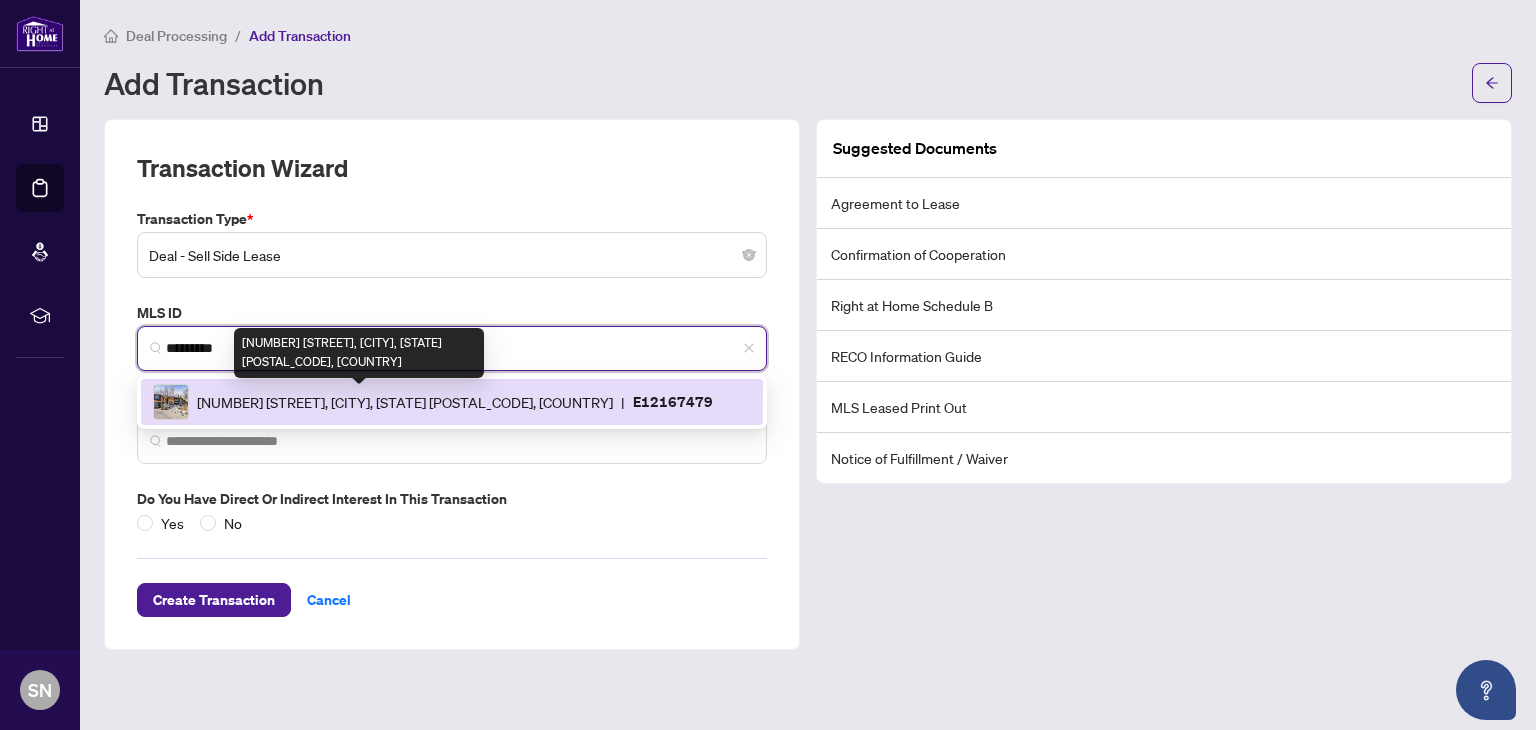 click on "[NUMBER] [STREET], [CITY], [STATE] [POSTAL_CODE], [COUNTRY]" at bounding box center [405, 402] 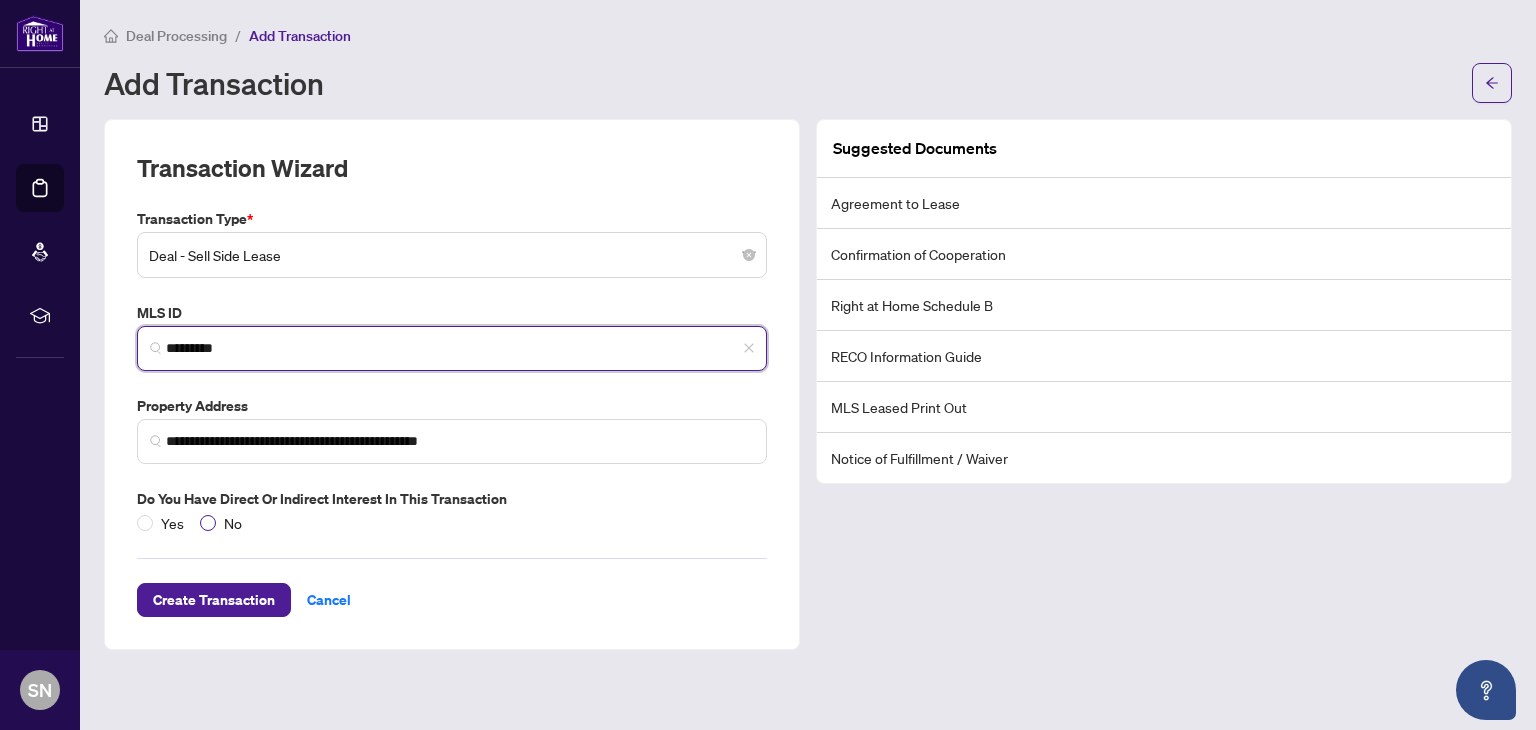 type on "*********" 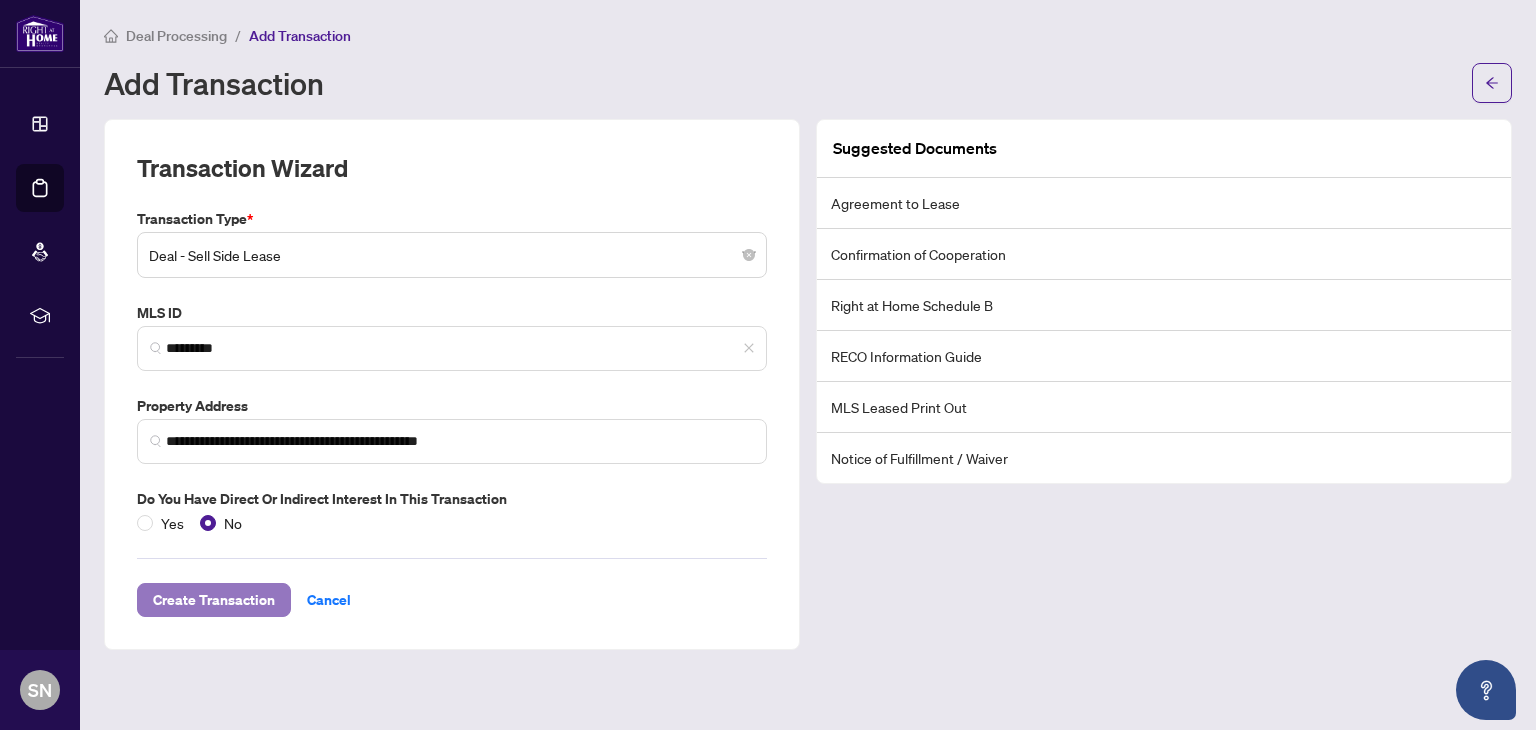 click on "Create Transaction" at bounding box center [214, 600] 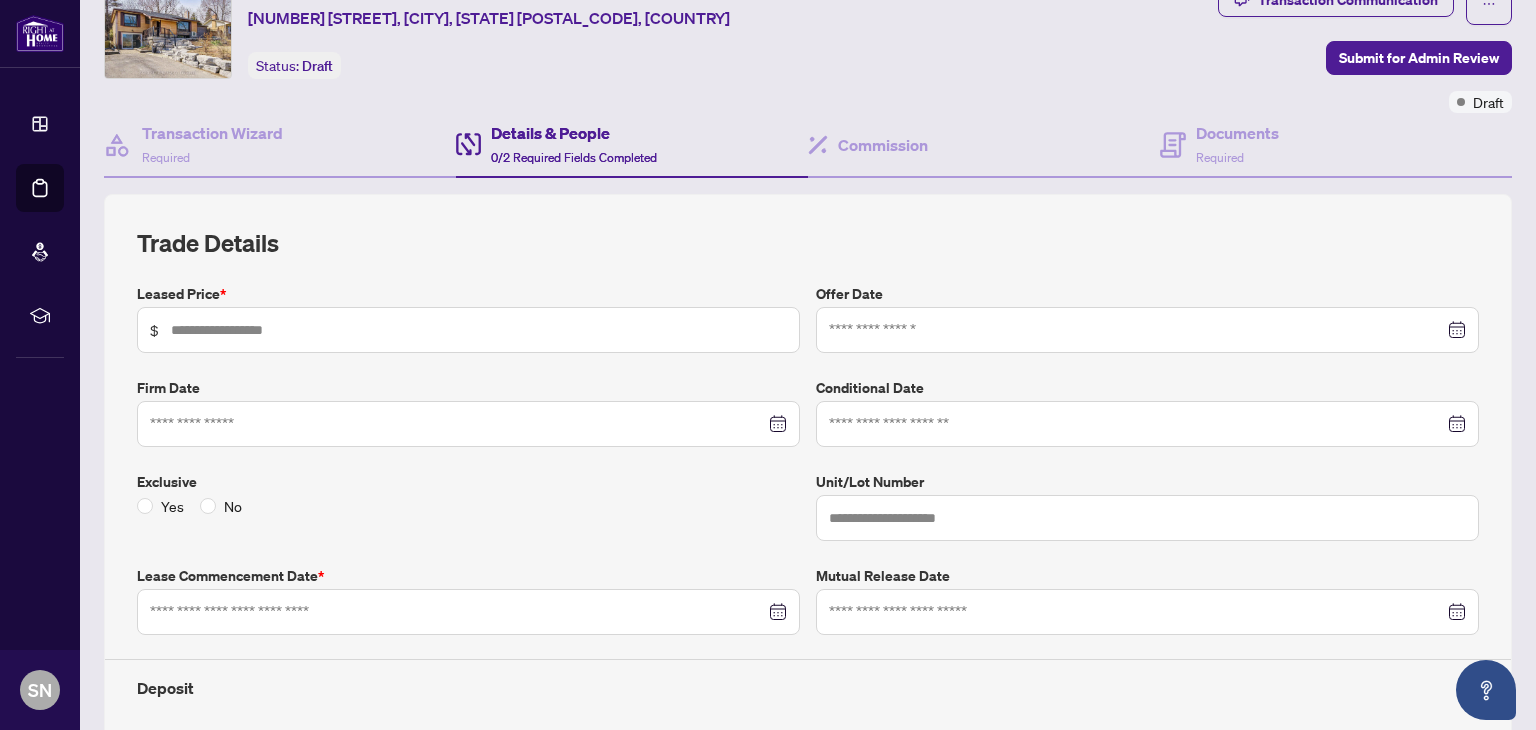 scroll, scrollTop: 87, scrollLeft: 0, axis: vertical 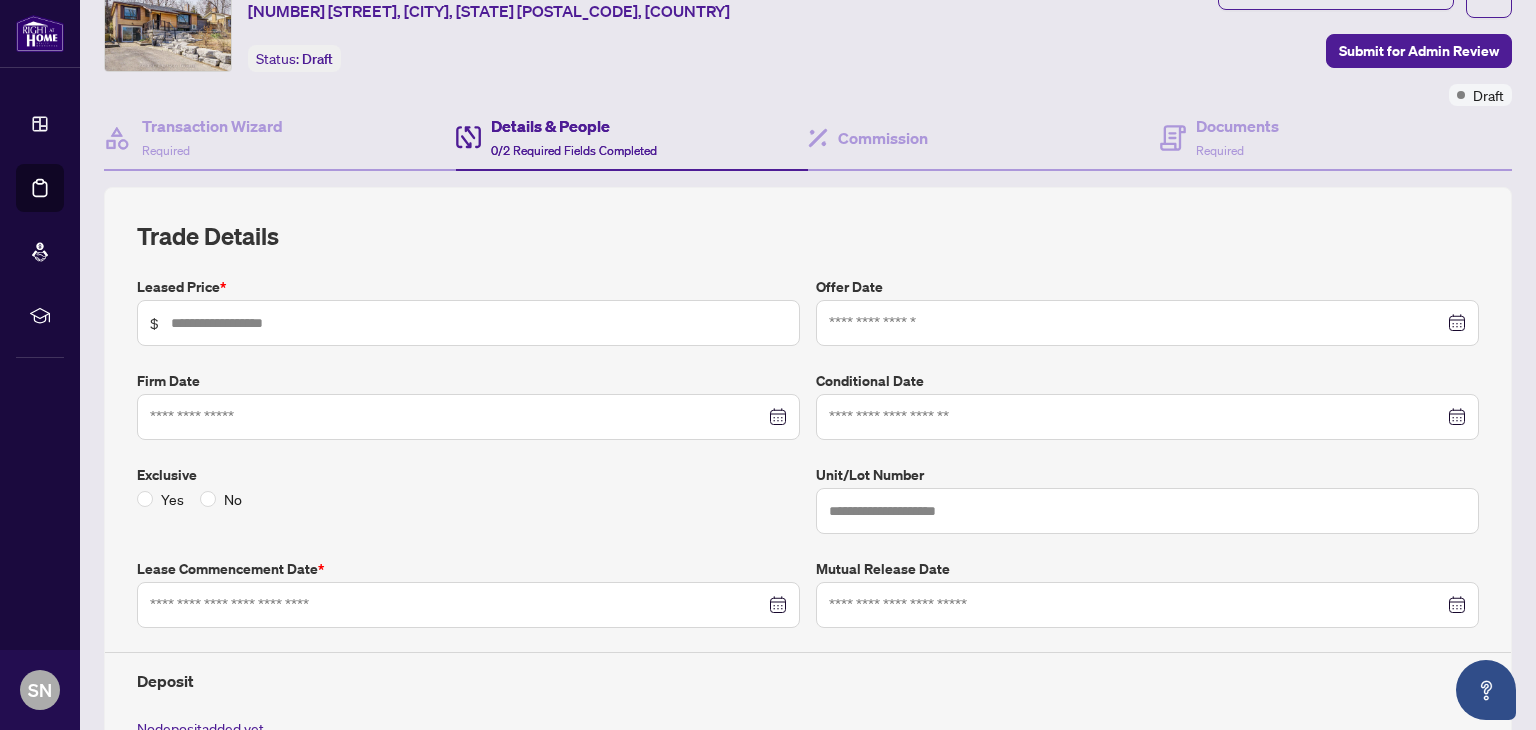 click on "$" at bounding box center [468, 323] 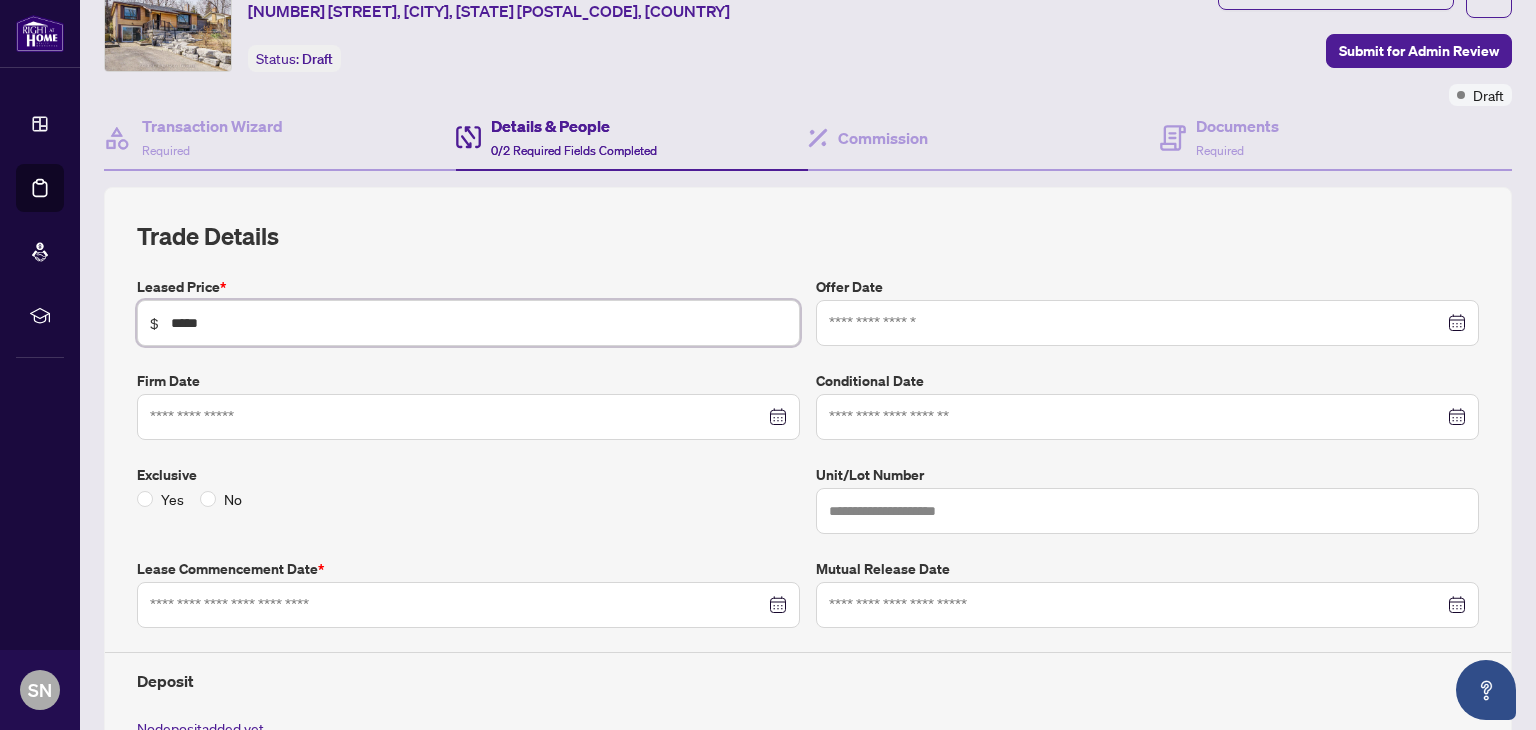 type on "*****" 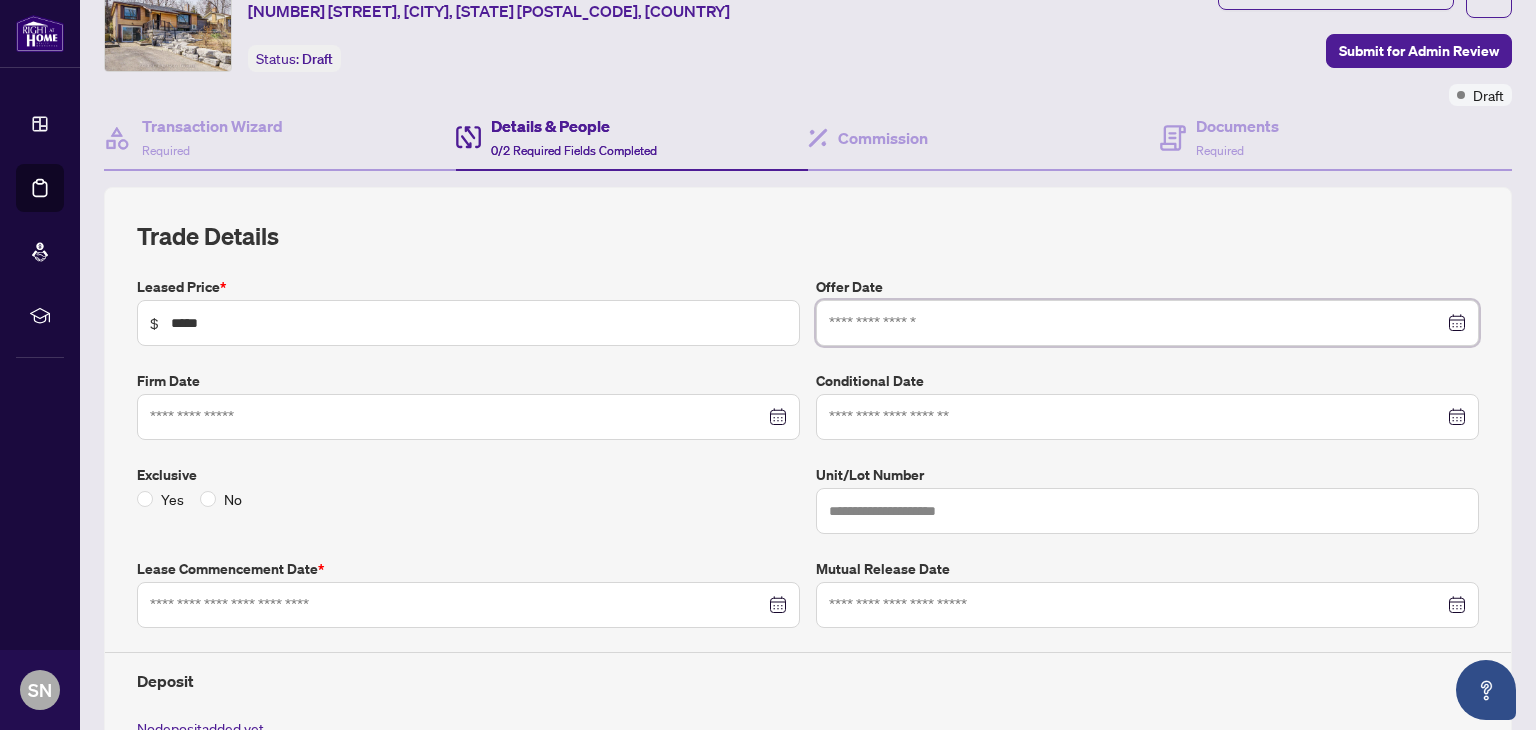 click at bounding box center (1136, 323) 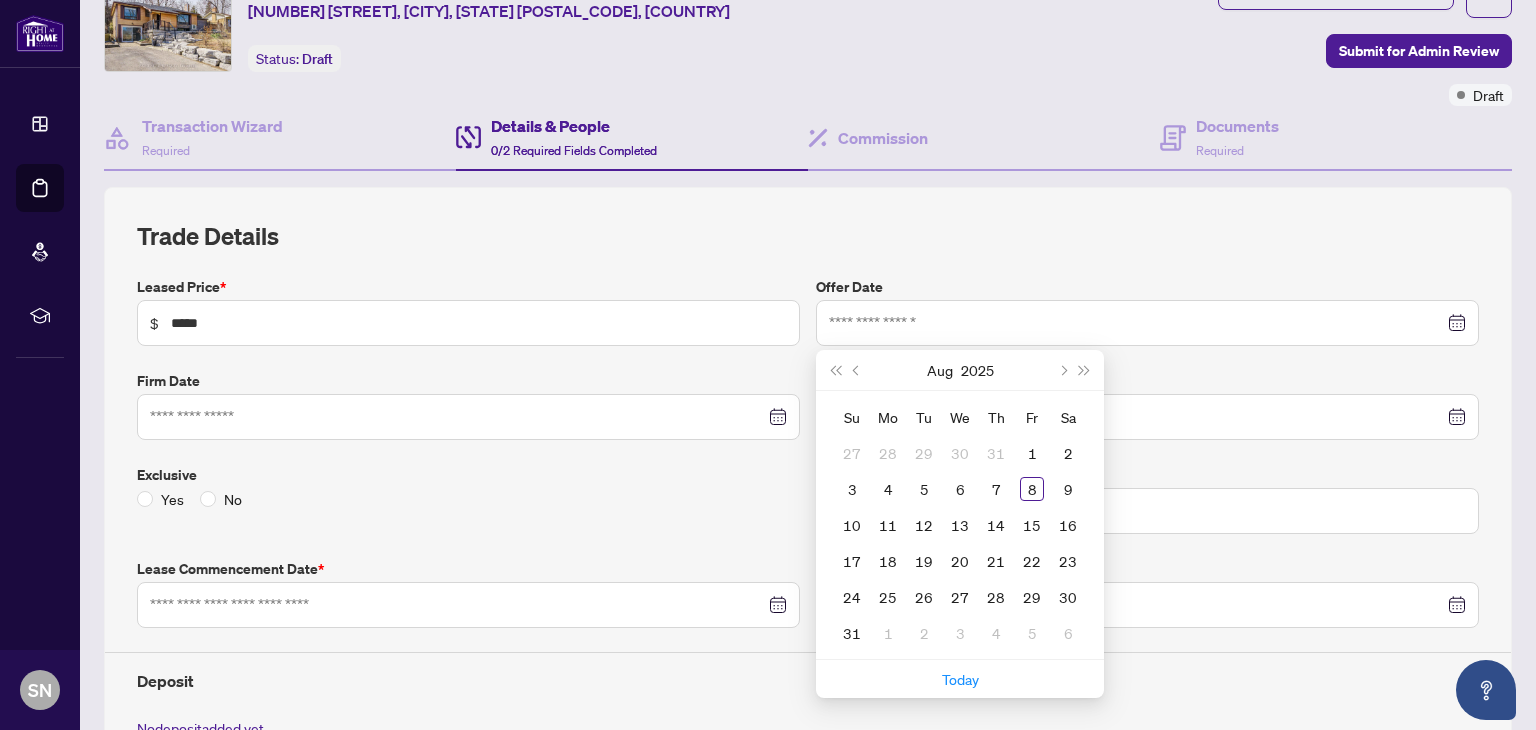 click on "Leased Price *" at bounding box center (468, 287) 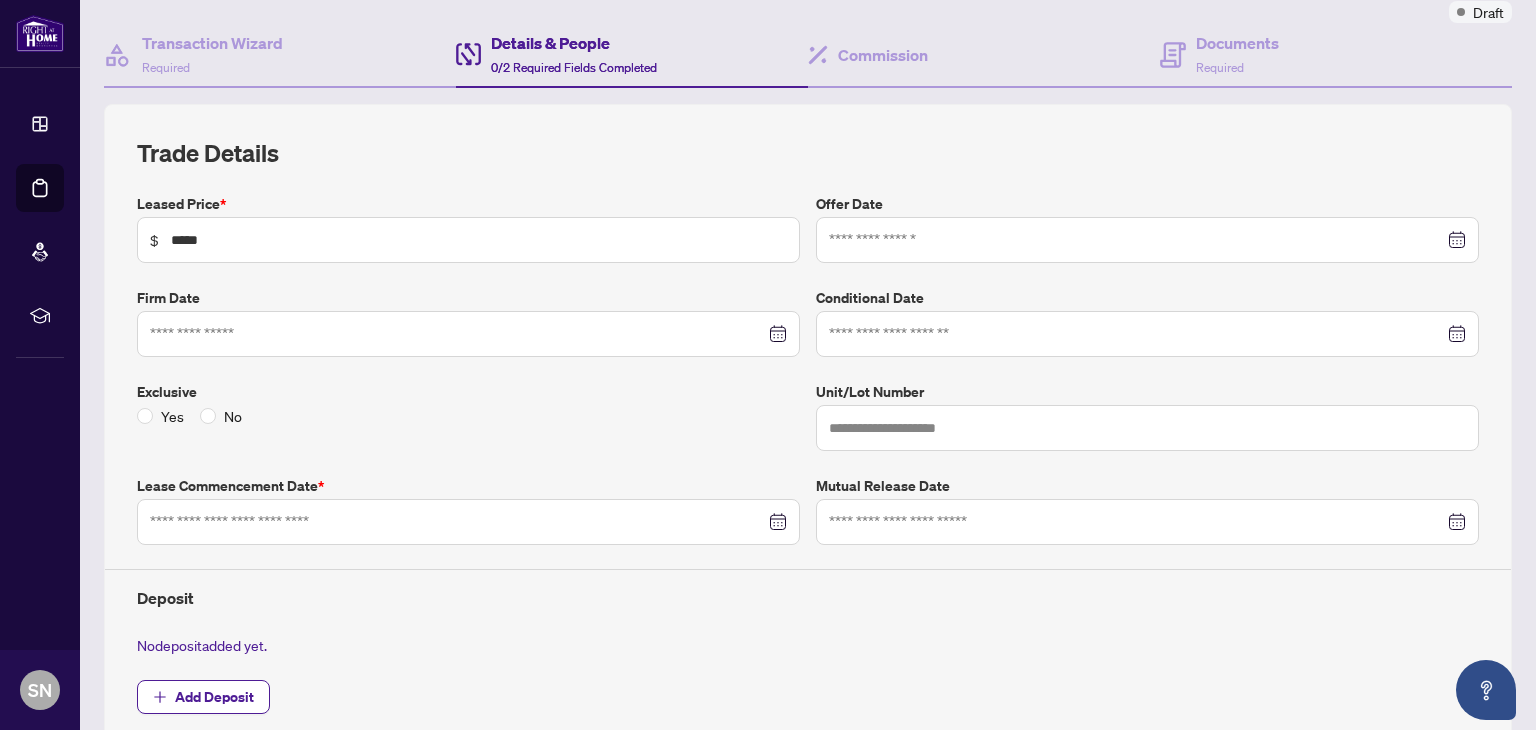 scroll, scrollTop: 172, scrollLeft: 0, axis: vertical 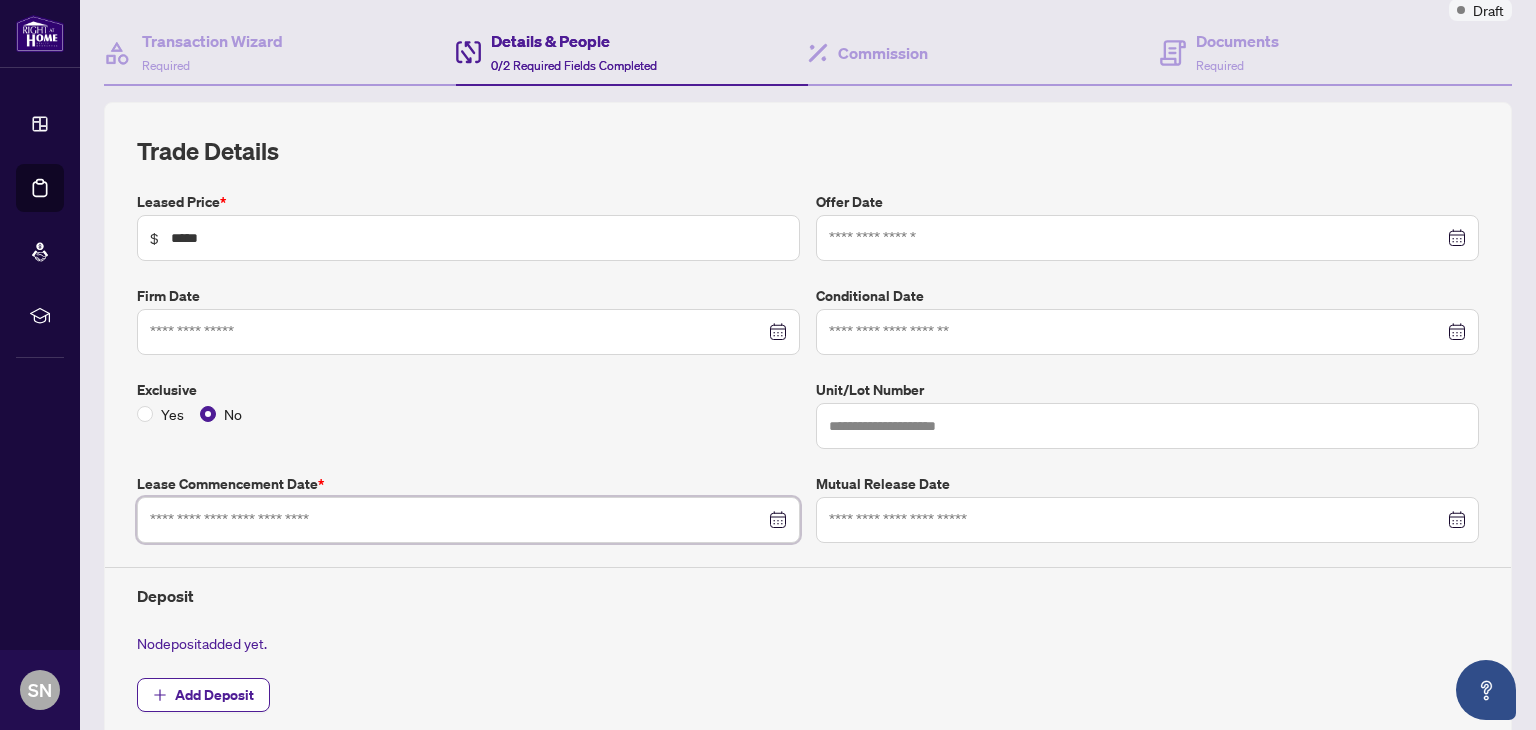 click at bounding box center [457, 520] 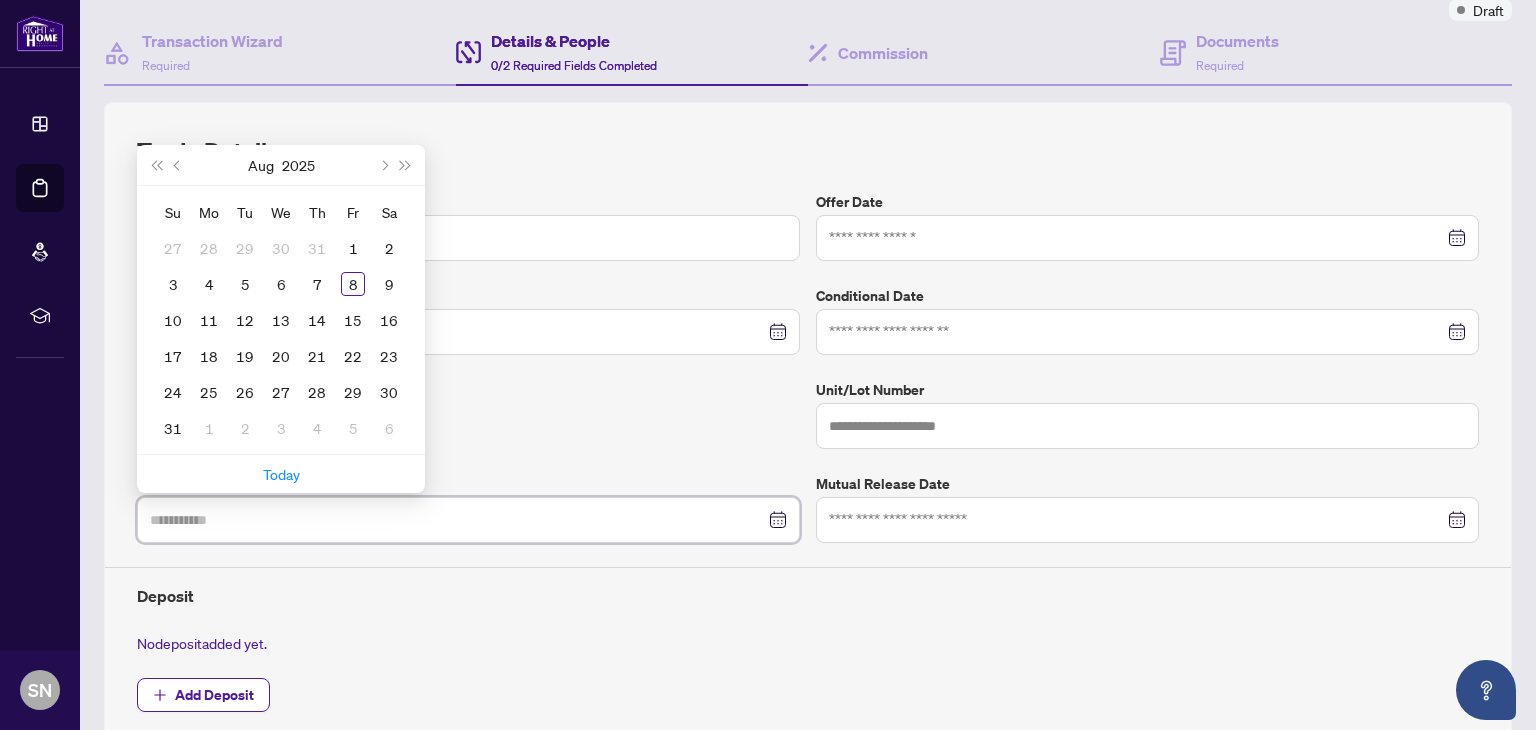 type on "**********" 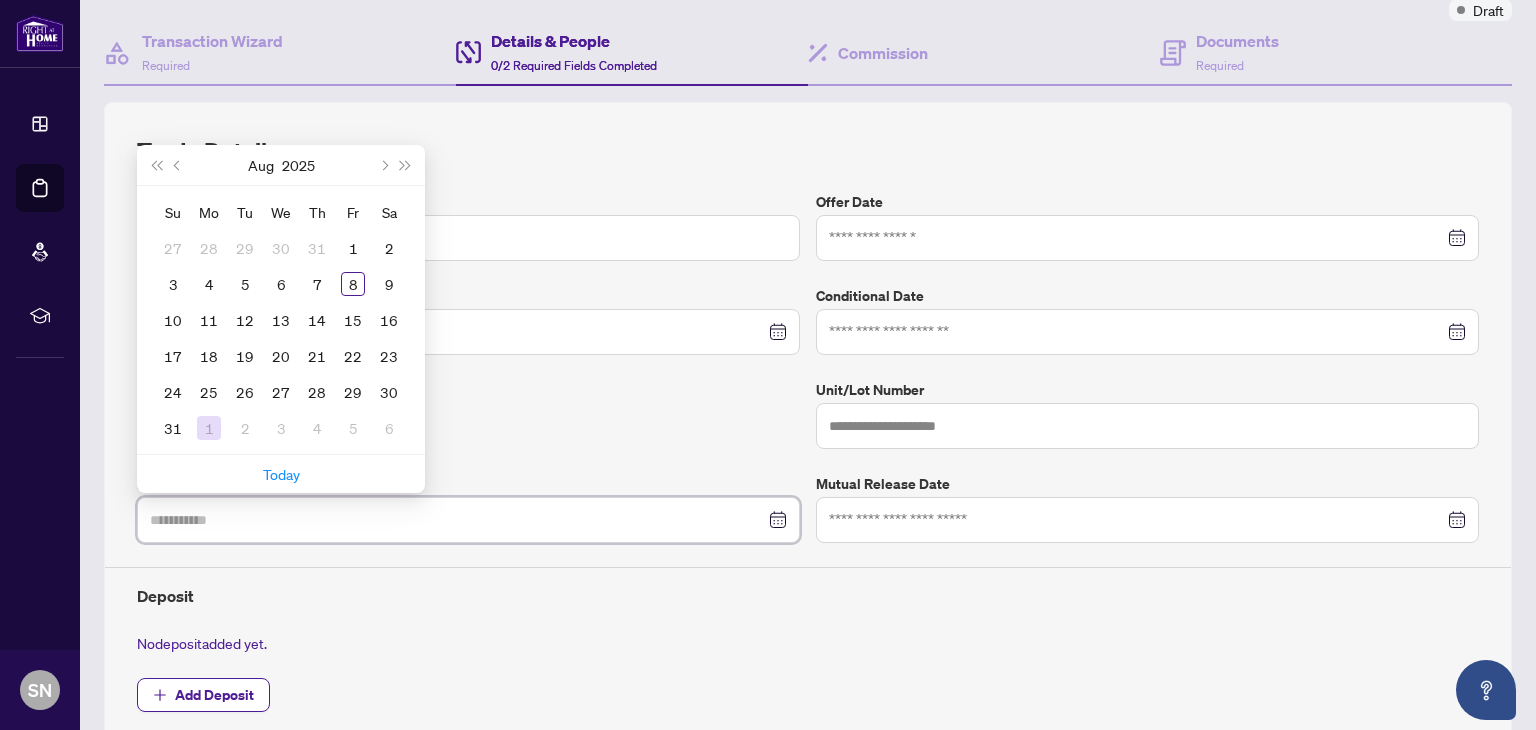 type on "**********" 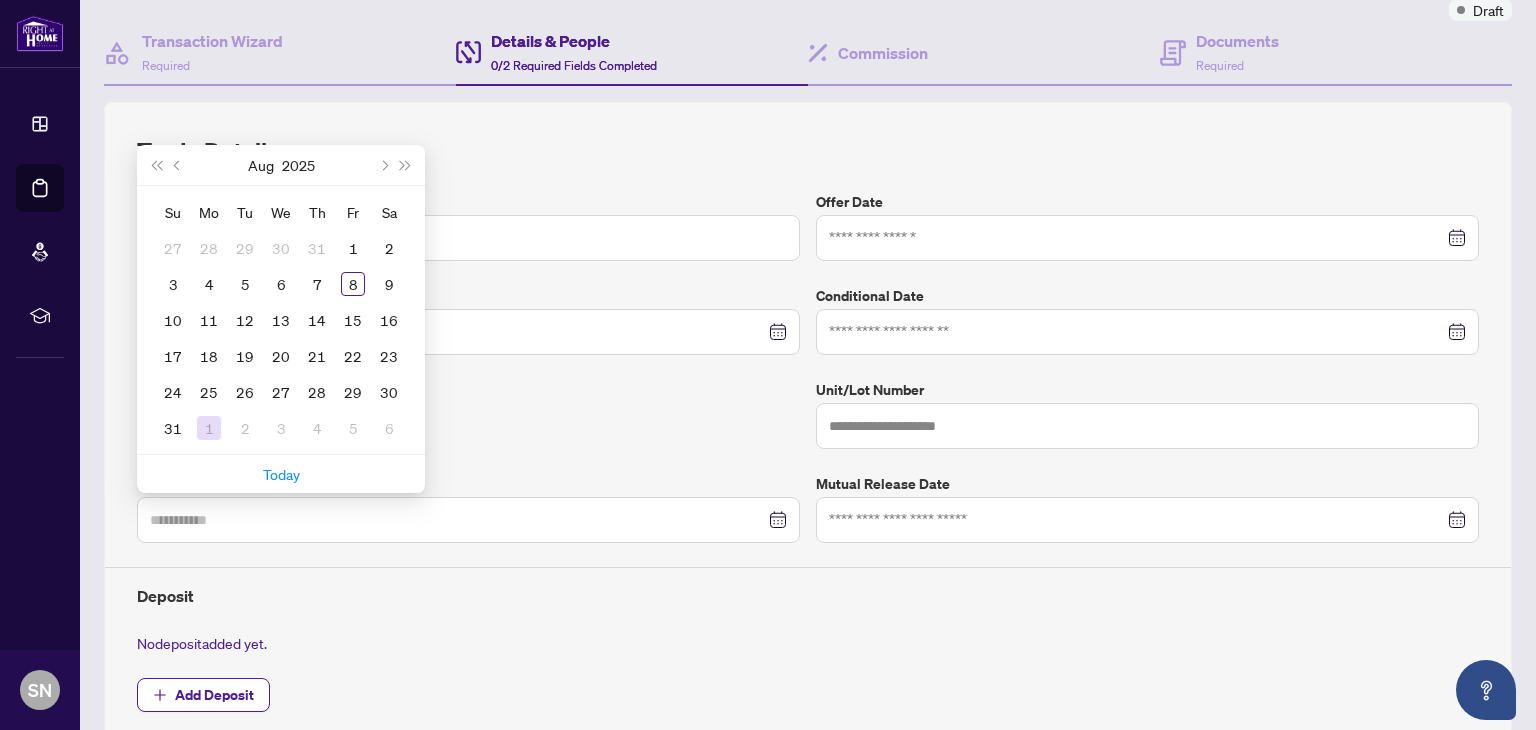 click on "1" at bounding box center (209, 428) 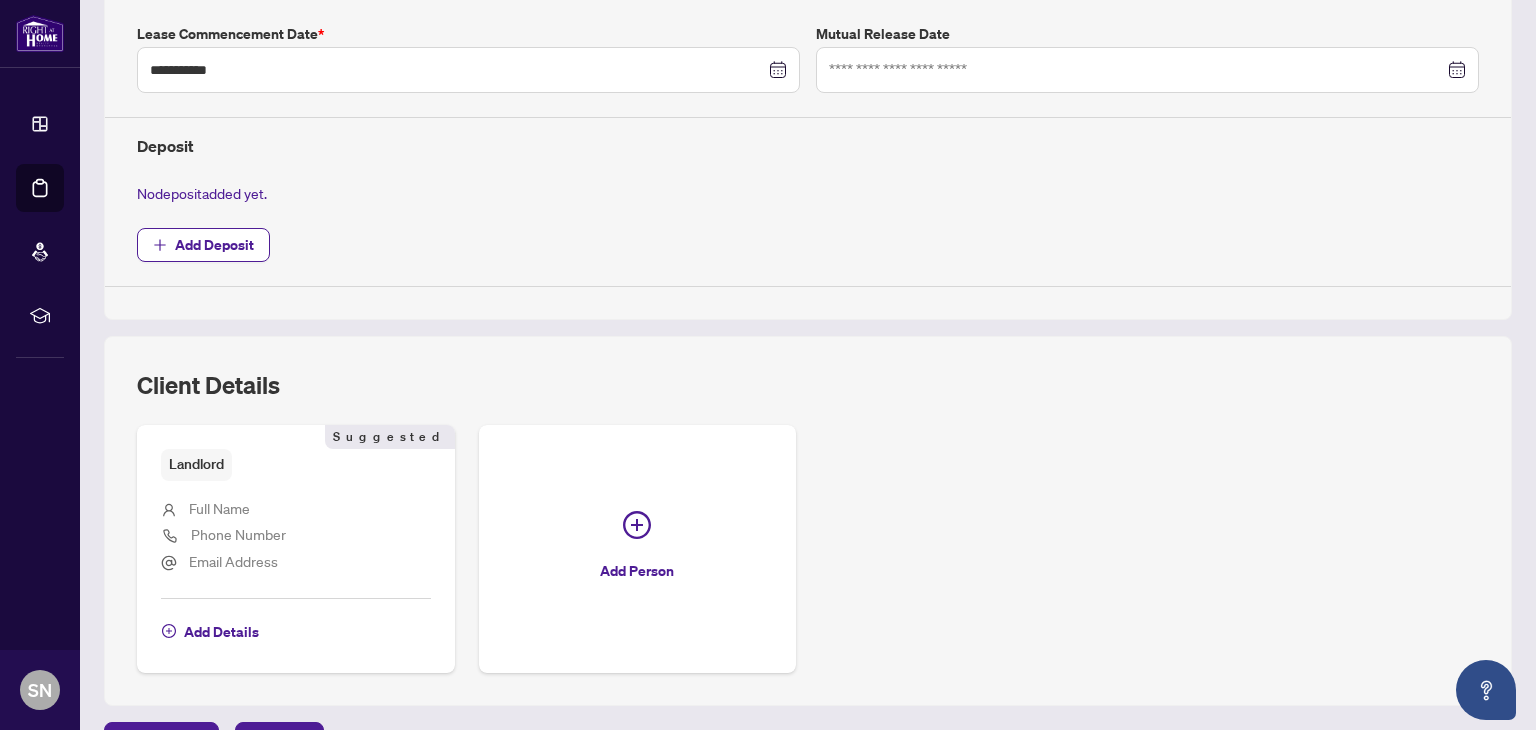 scroll, scrollTop: 736, scrollLeft: 0, axis: vertical 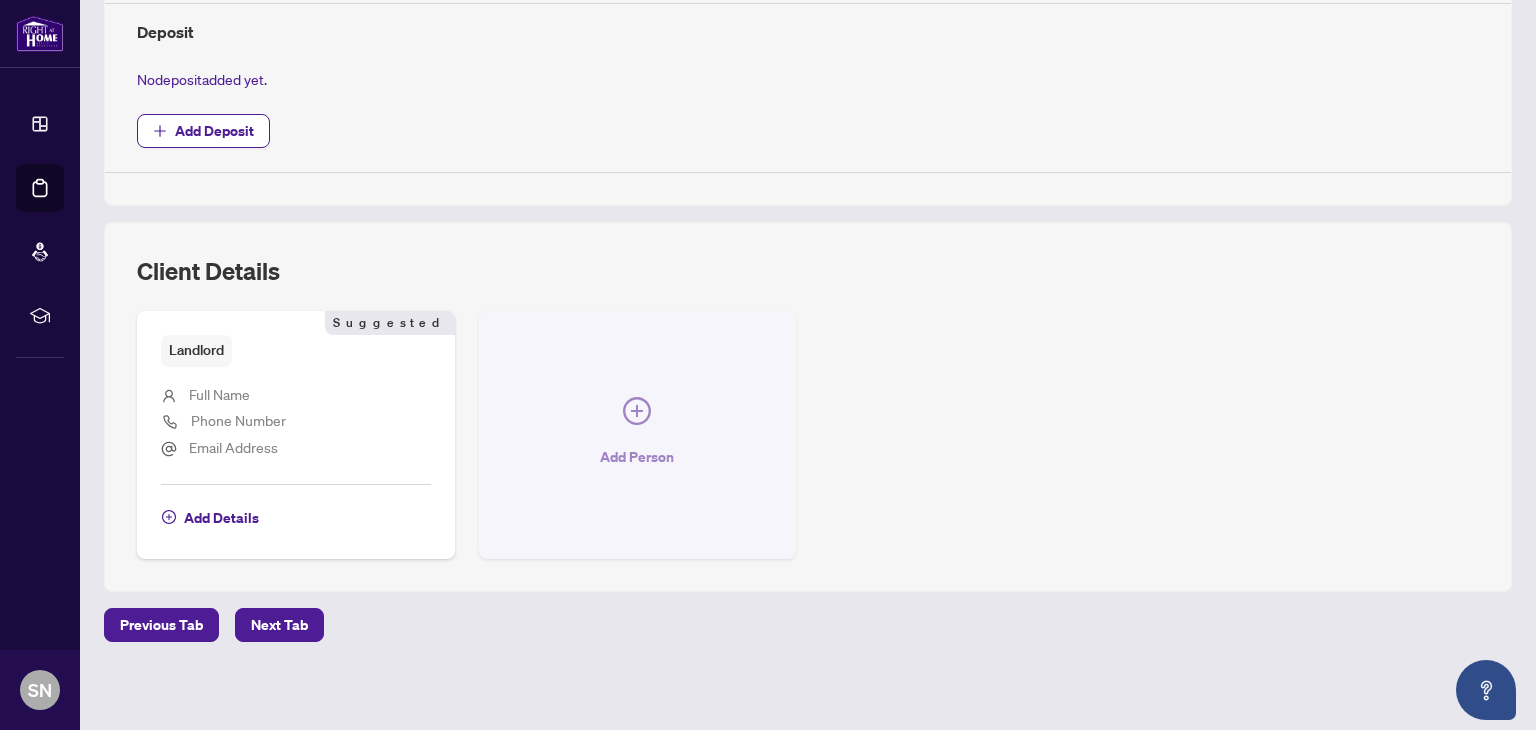 click 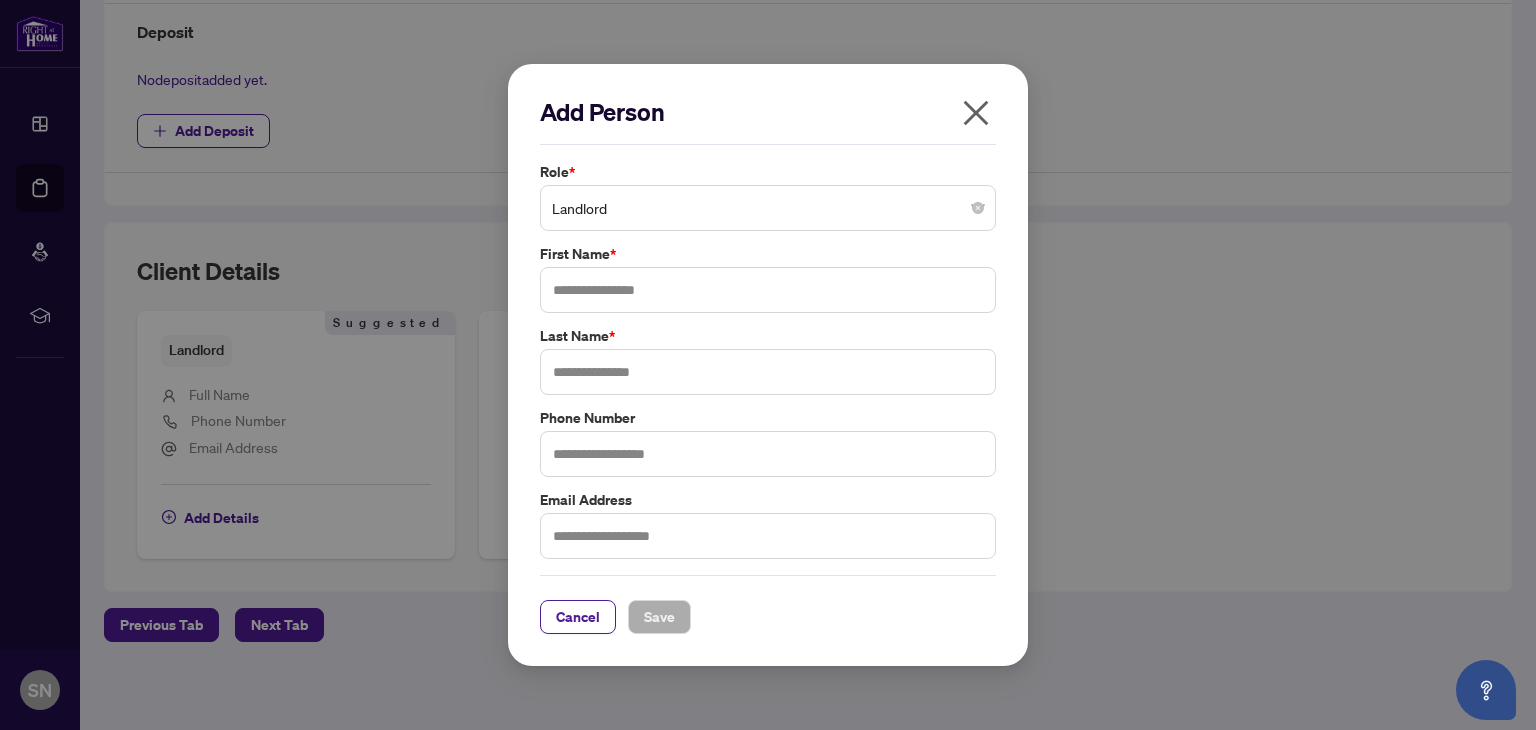 click on "Landlord" at bounding box center [768, 208] 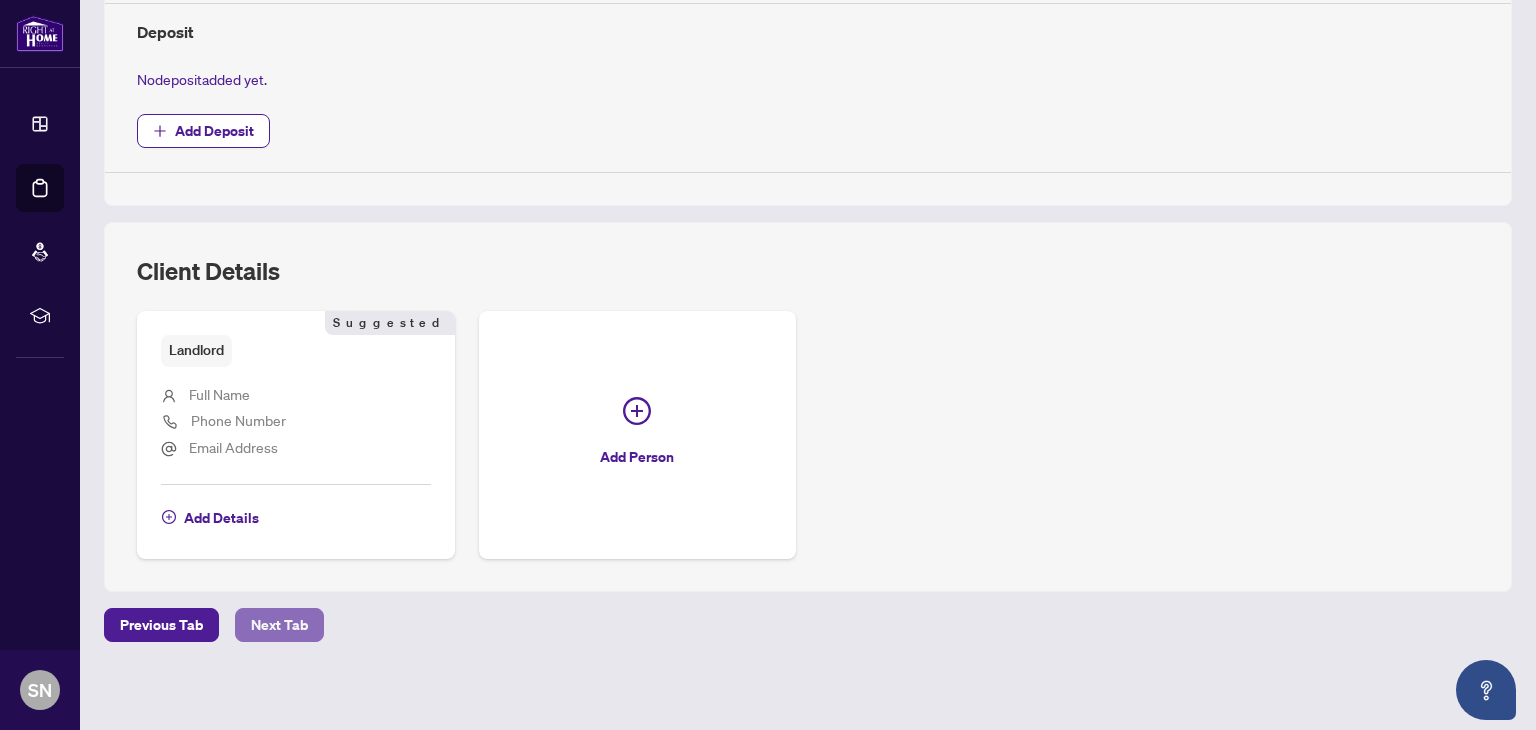 click on "Next Tab" at bounding box center (279, 625) 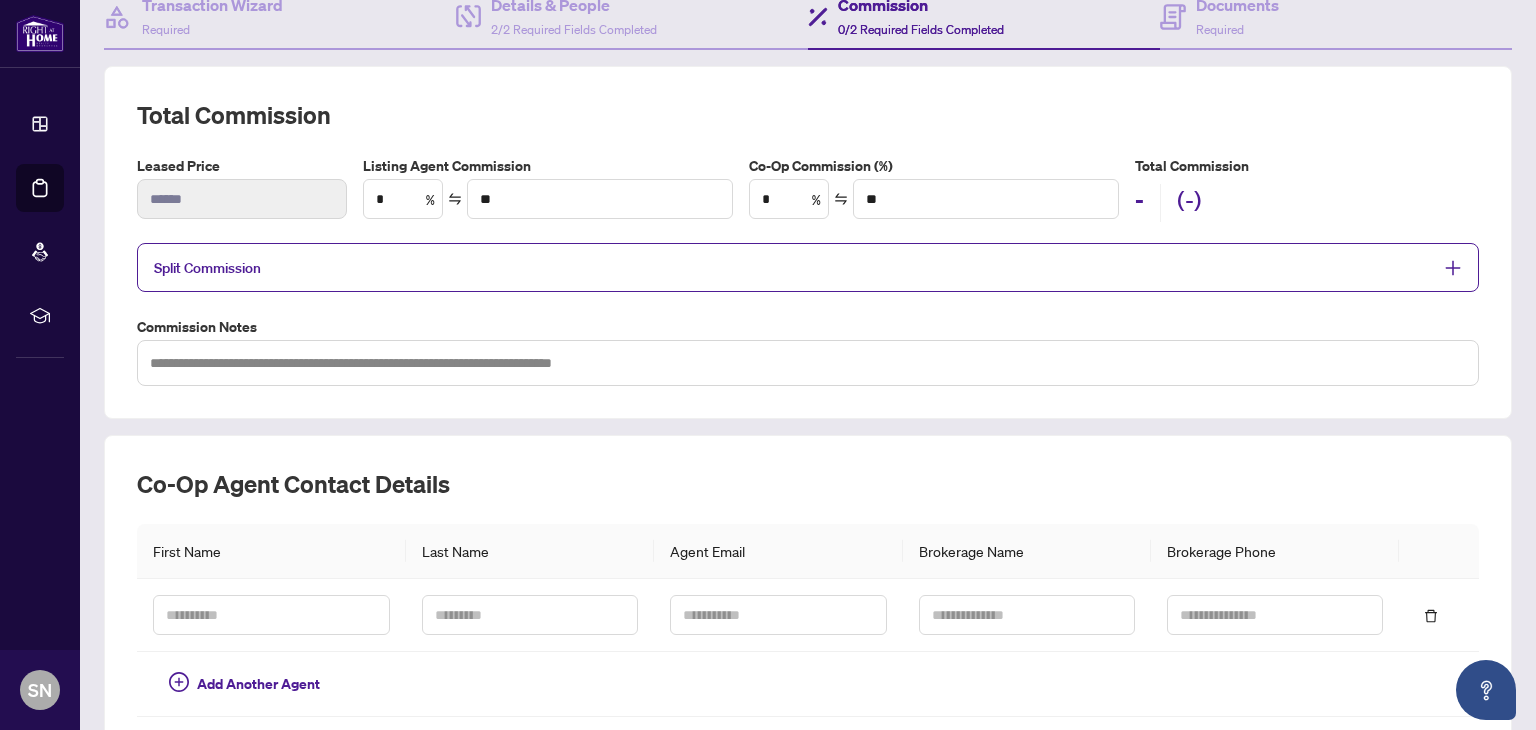 scroll, scrollTop: 208, scrollLeft: 0, axis: vertical 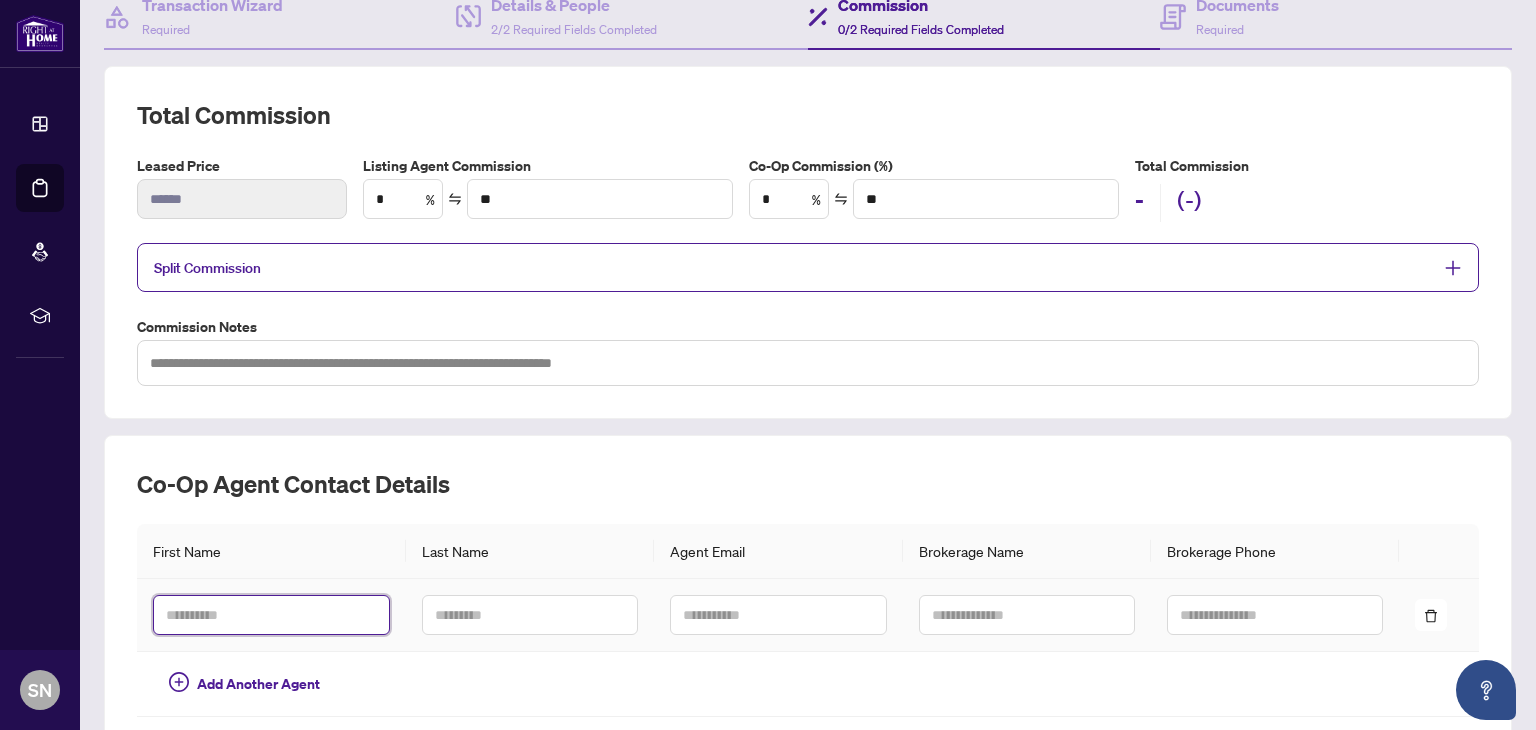 click at bounding box center [271, 615] 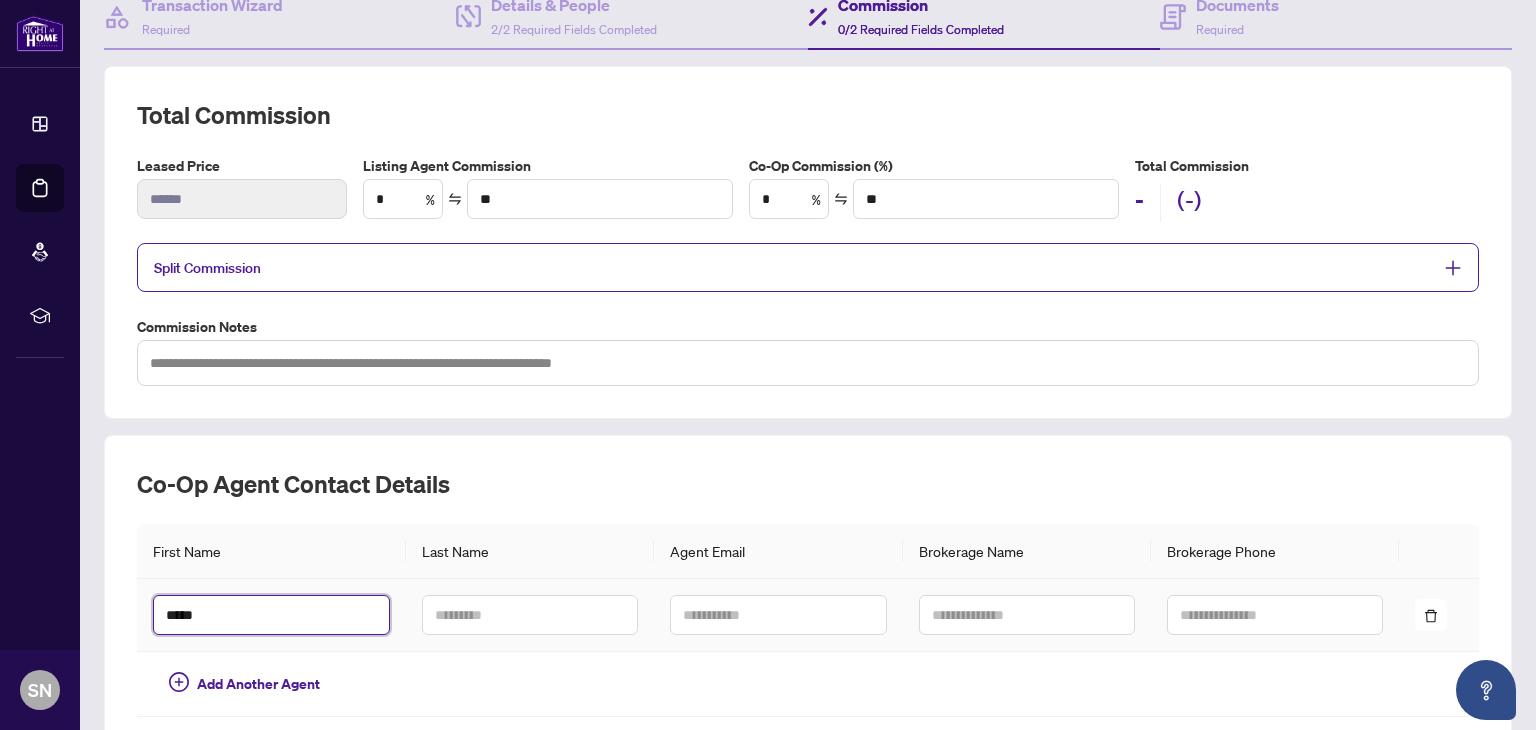 type on "*****" 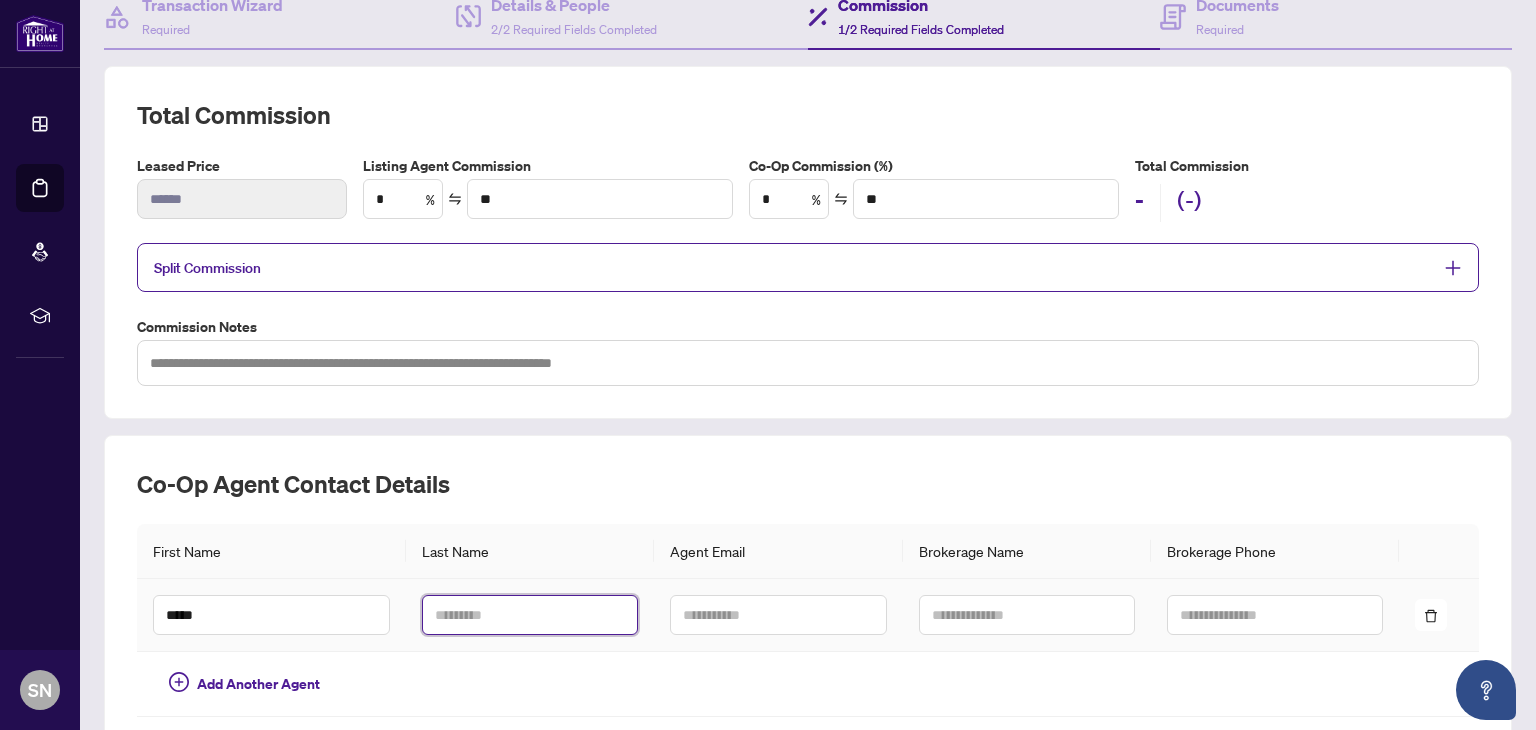 click at bounding box center (530, 615) 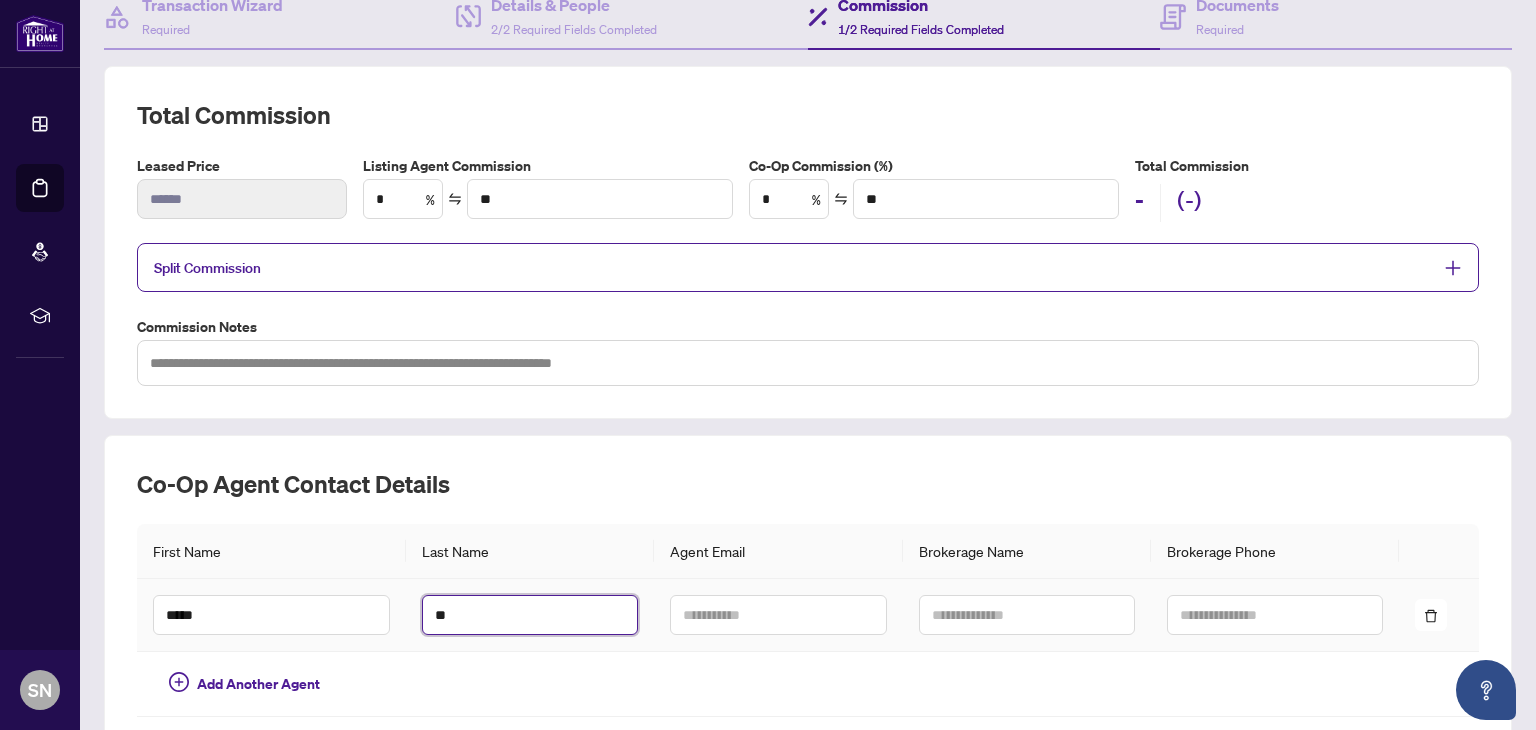 click on "**" at bounding box center [530, 615] 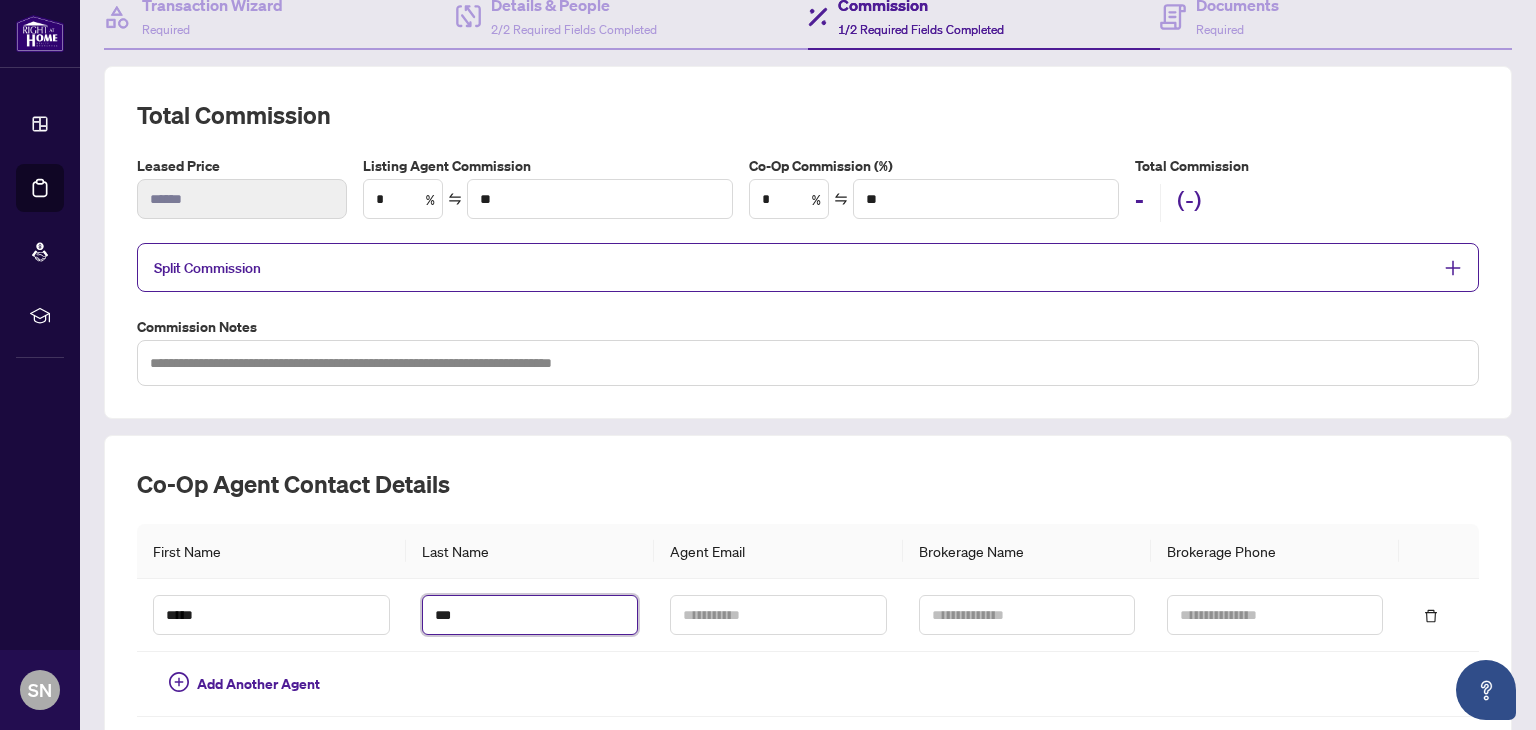 click on "***" at bounding box center (530, 615) 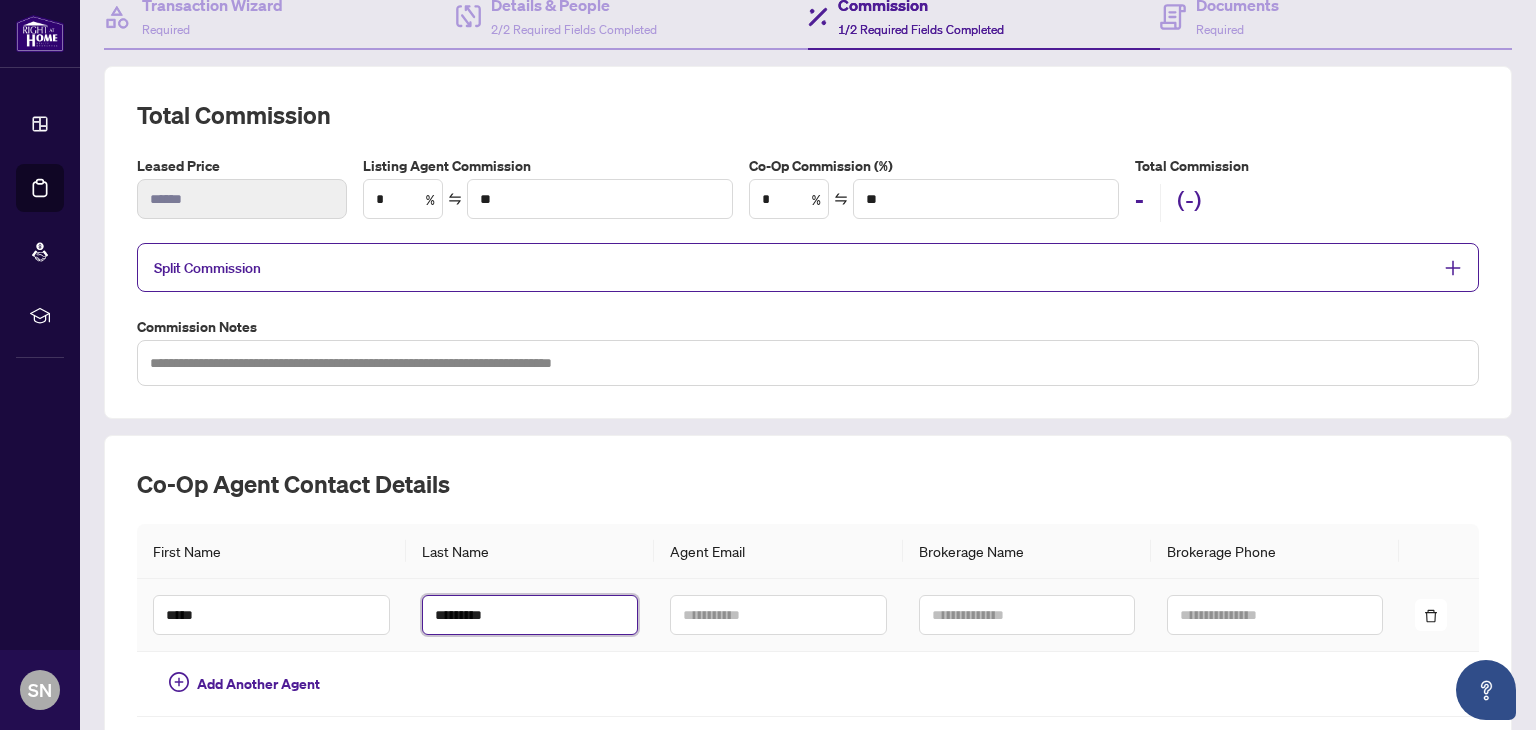 type on "*********" 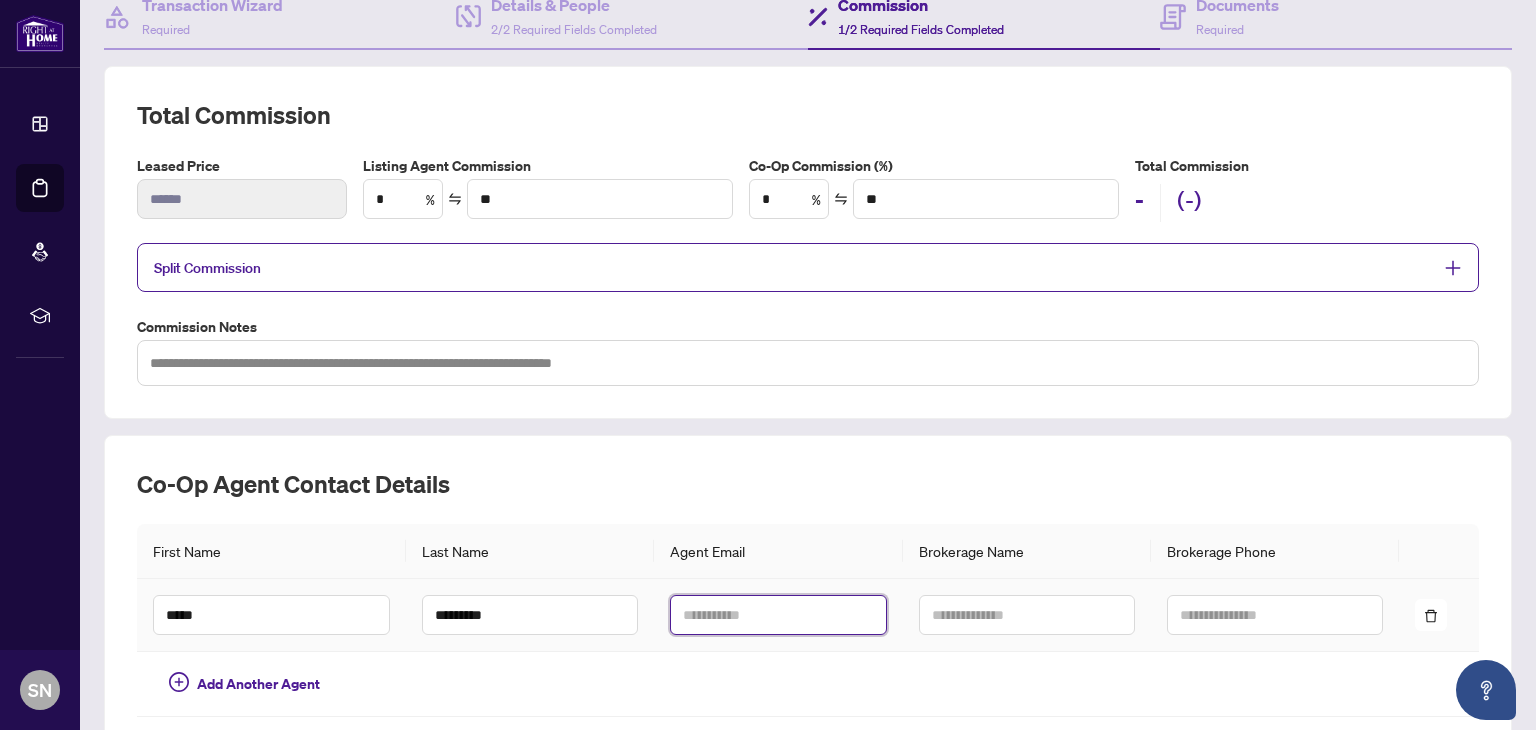 click at bounding box center [778, 615] 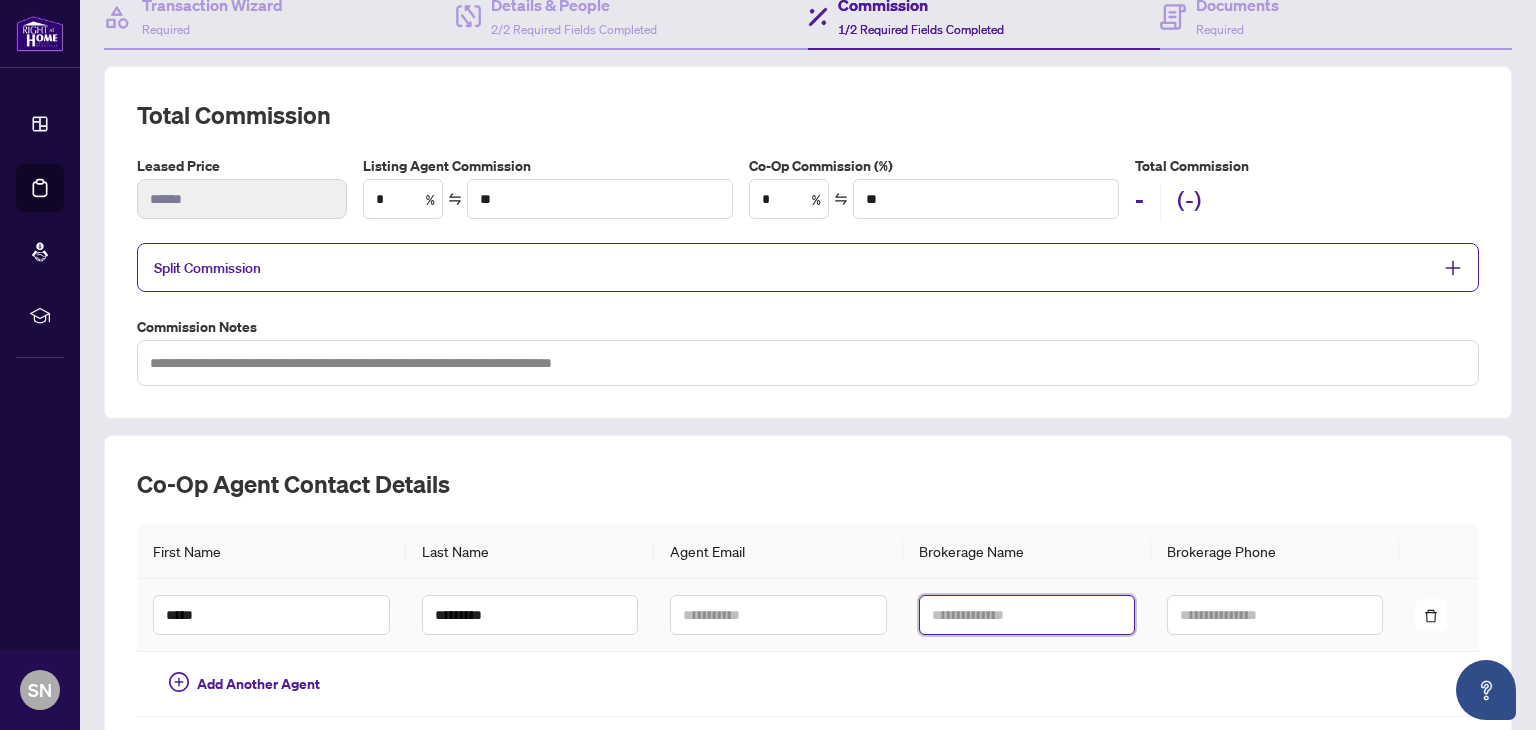 click at bounding box center (1027, 615) 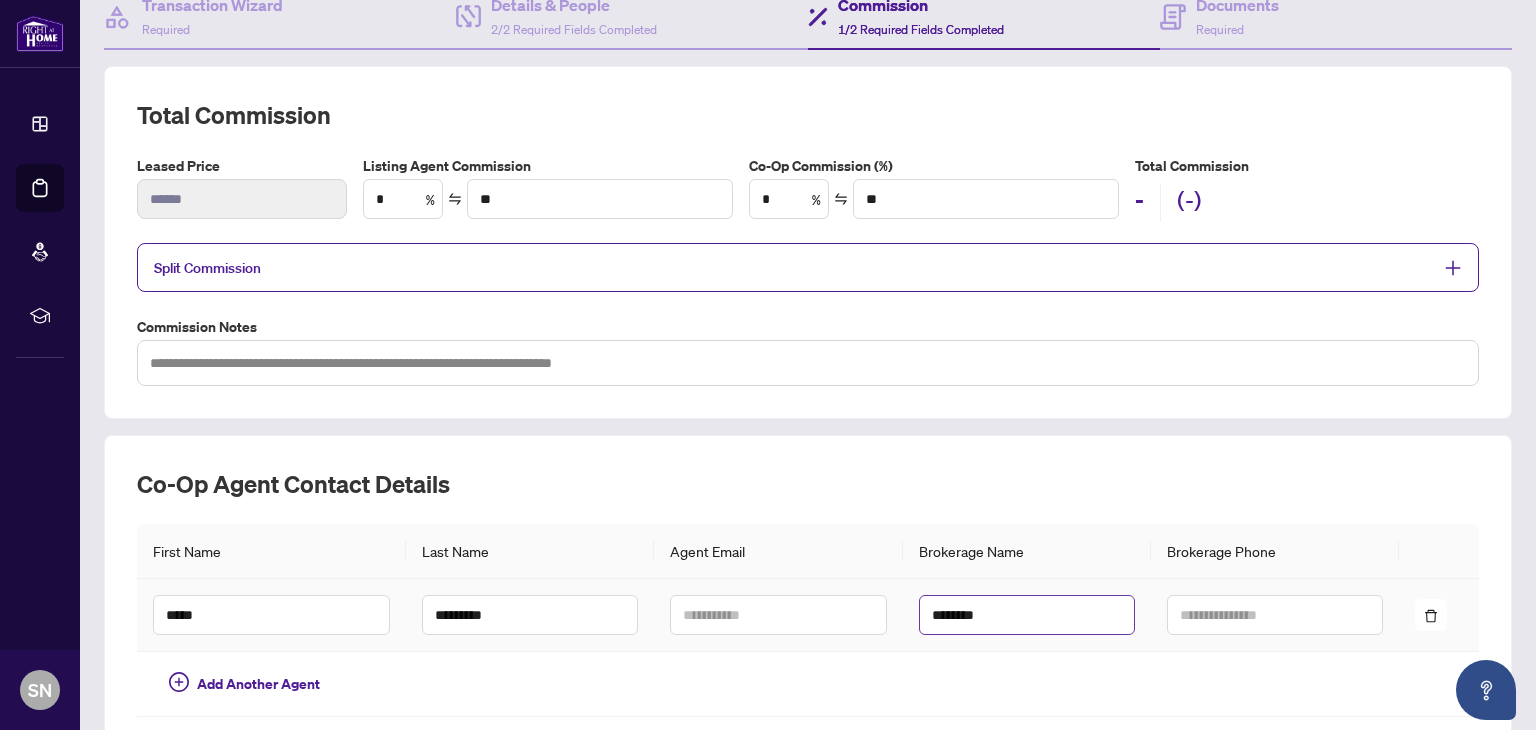 click on "********" at bounding box center (1027, 615) 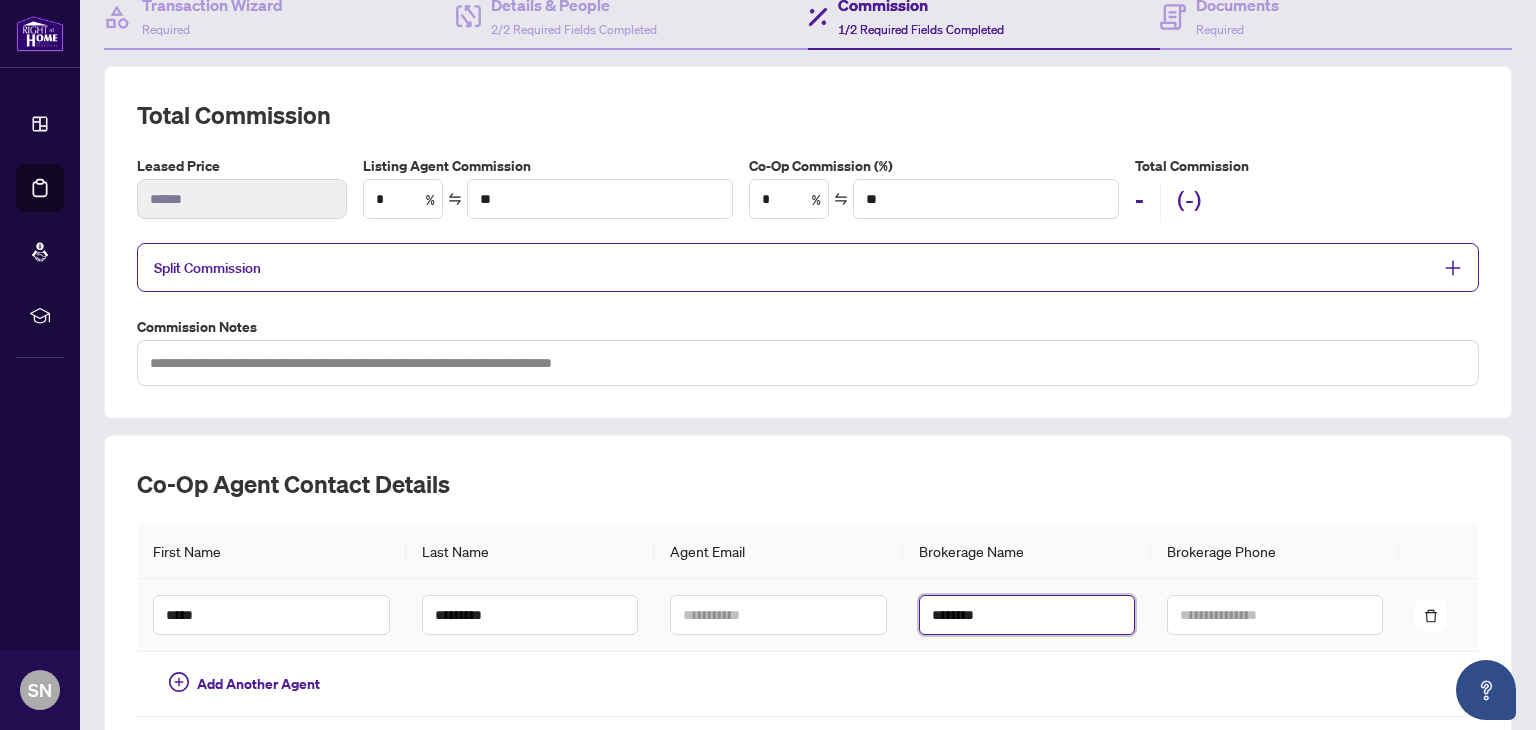 click on "********" at bounding box center [1027, 615] 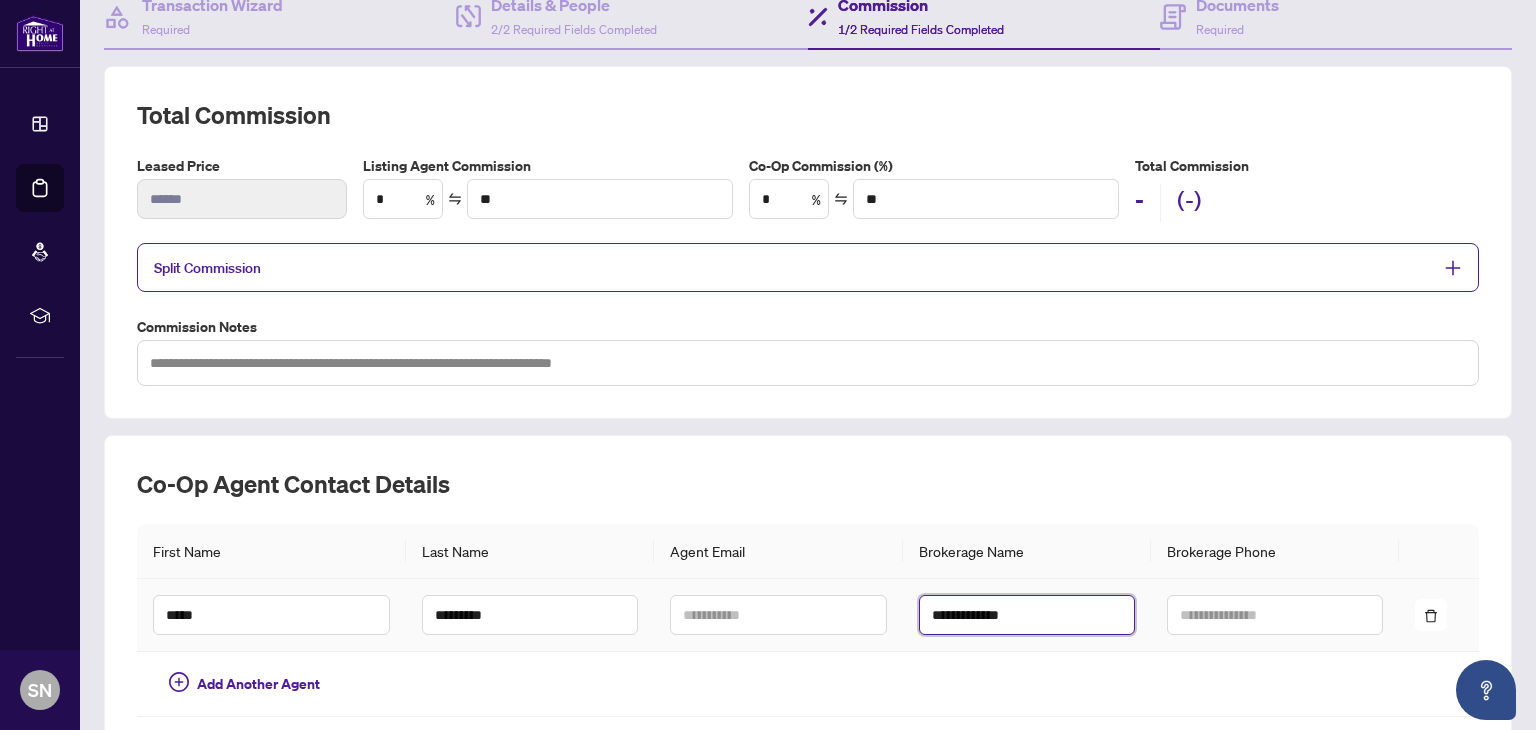 click on "**********" at bounding box center [1027, 615] 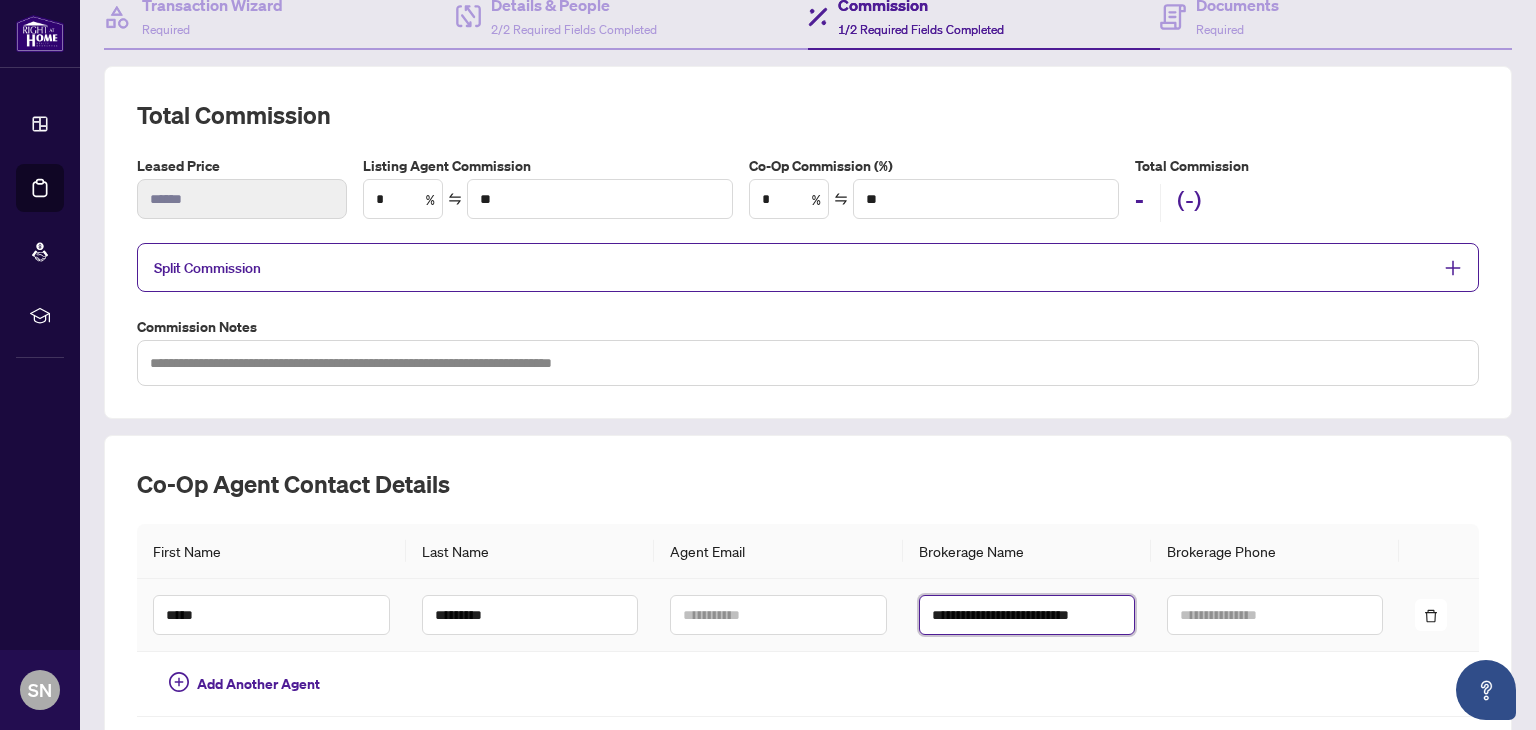 type on "**********" 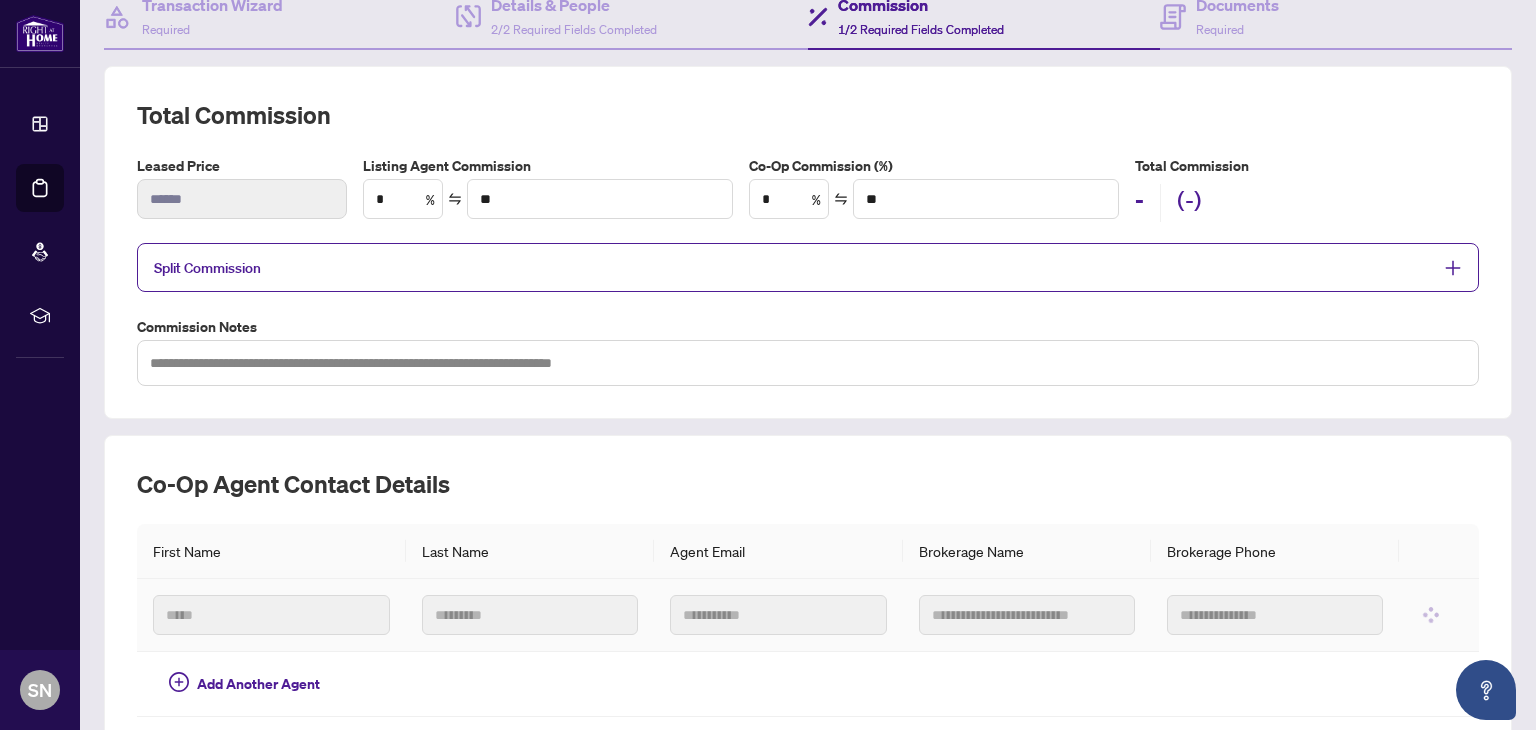 click at bounding box center [1275, 615] 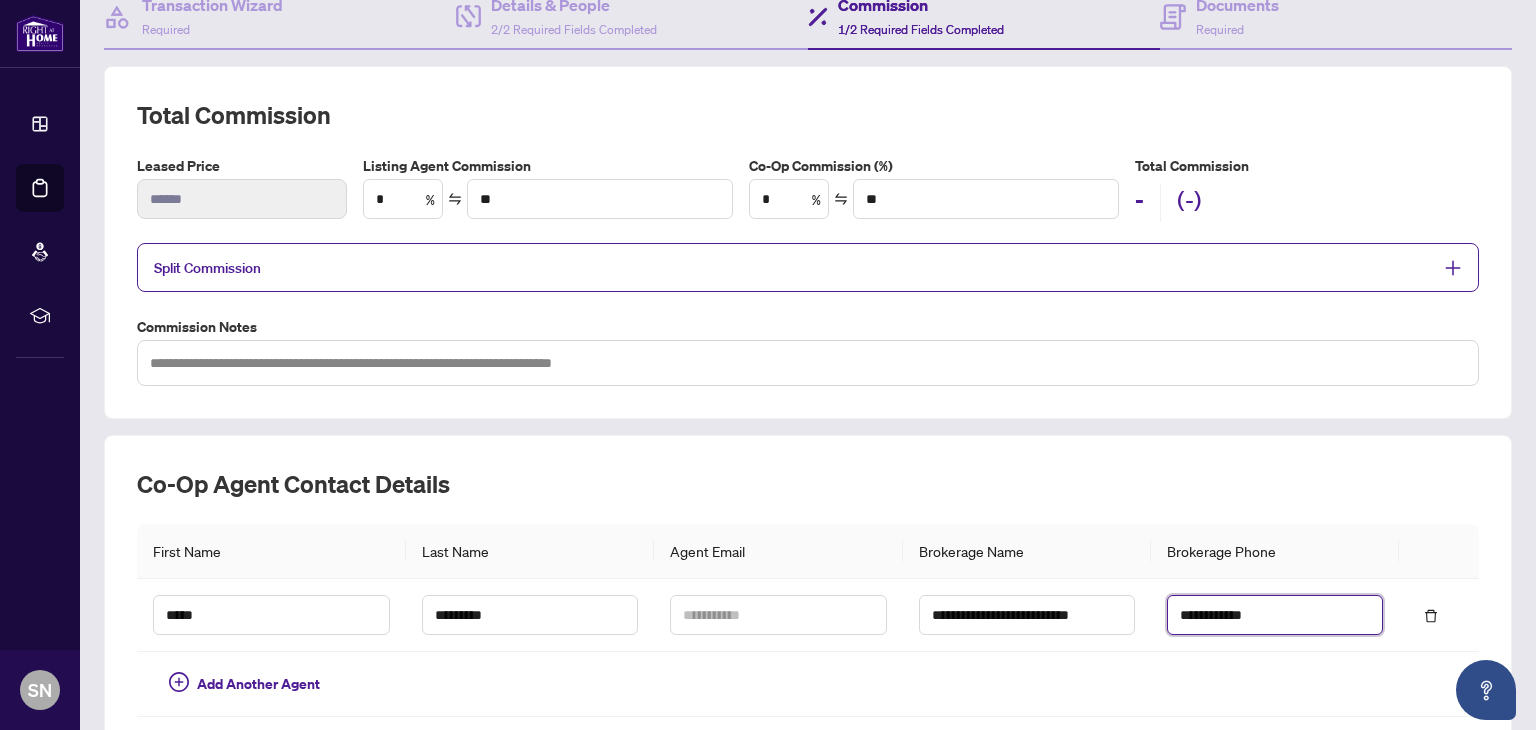 type on "**********" 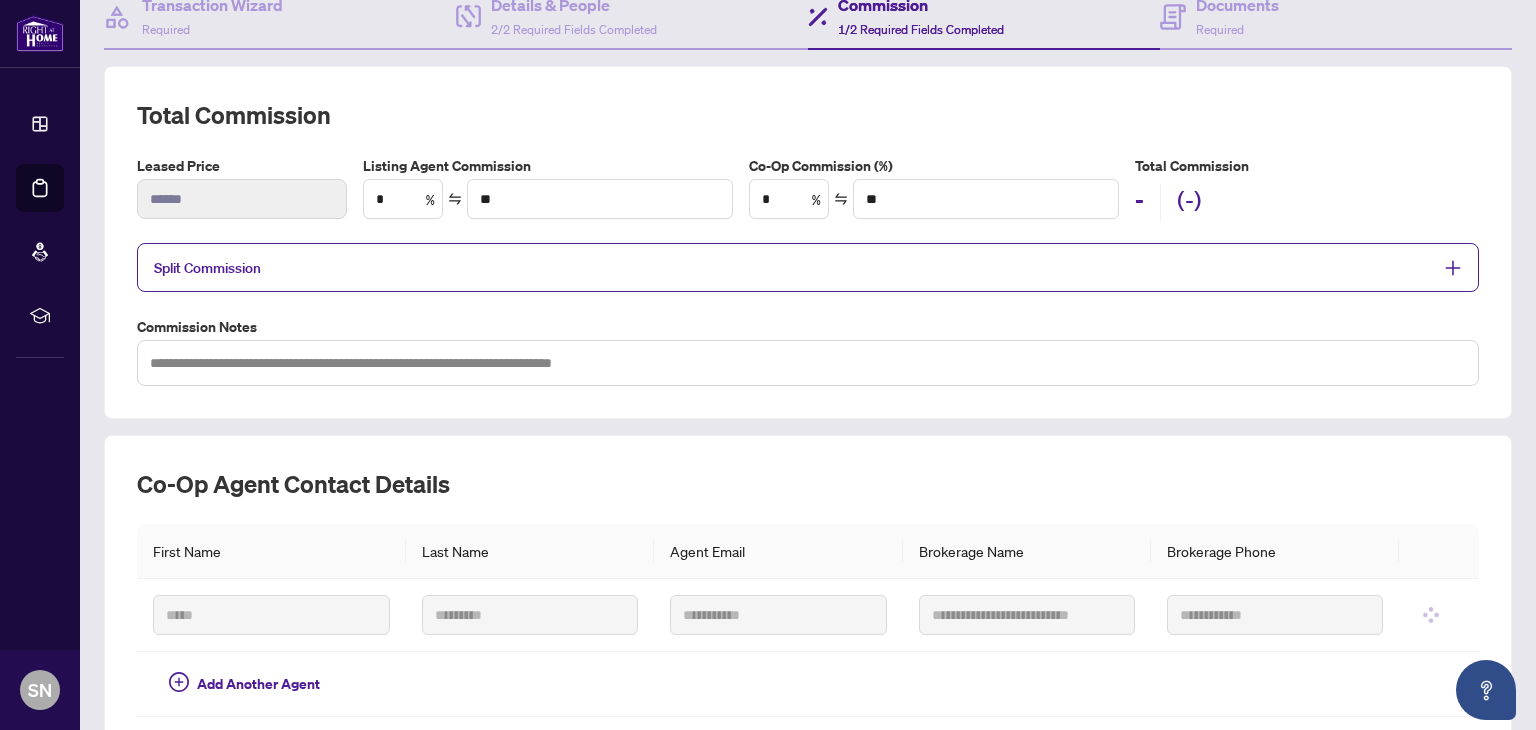 scroll, scrollTop: 364, scrollLeft: 0, axis: vertical 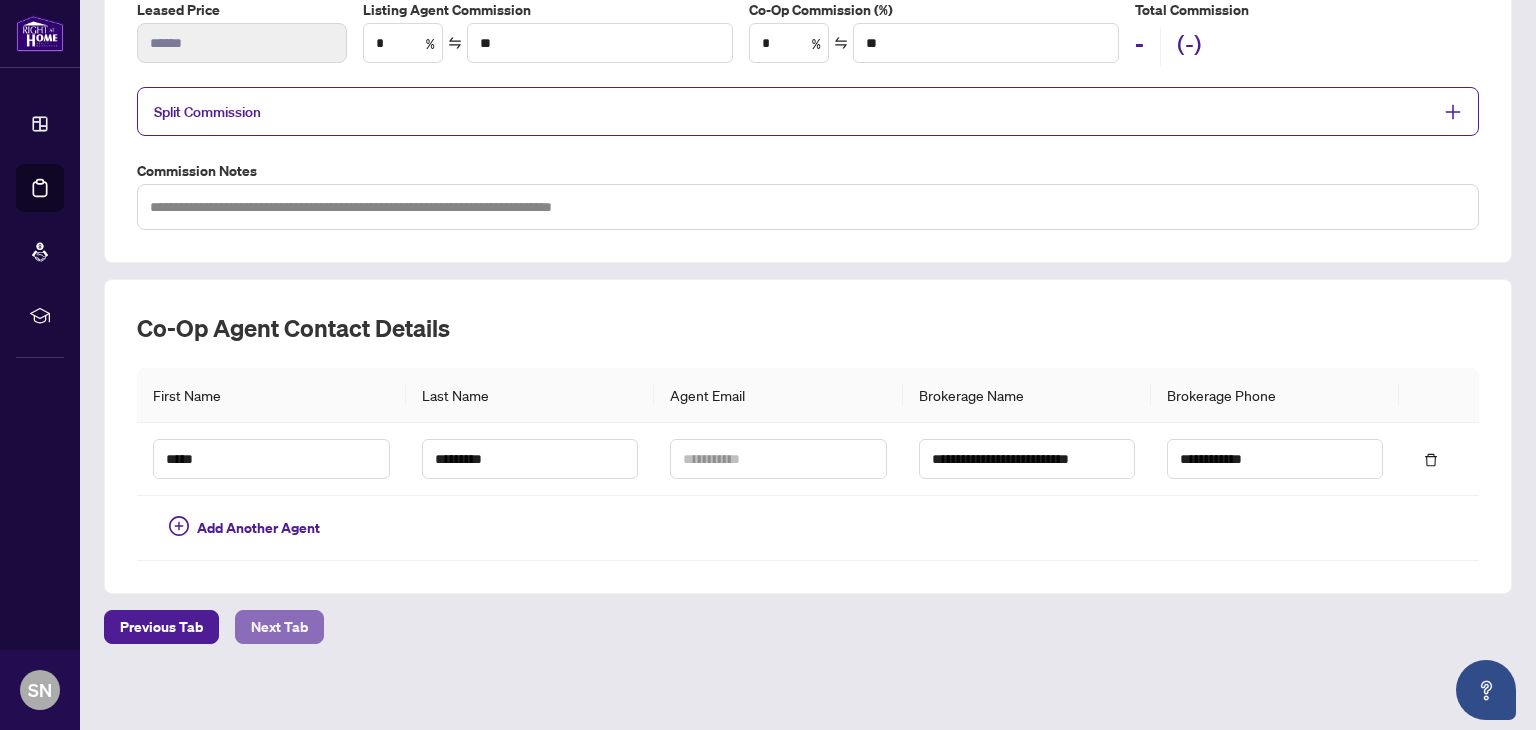 click on "Next Tab" at bounding box center (279, 627) 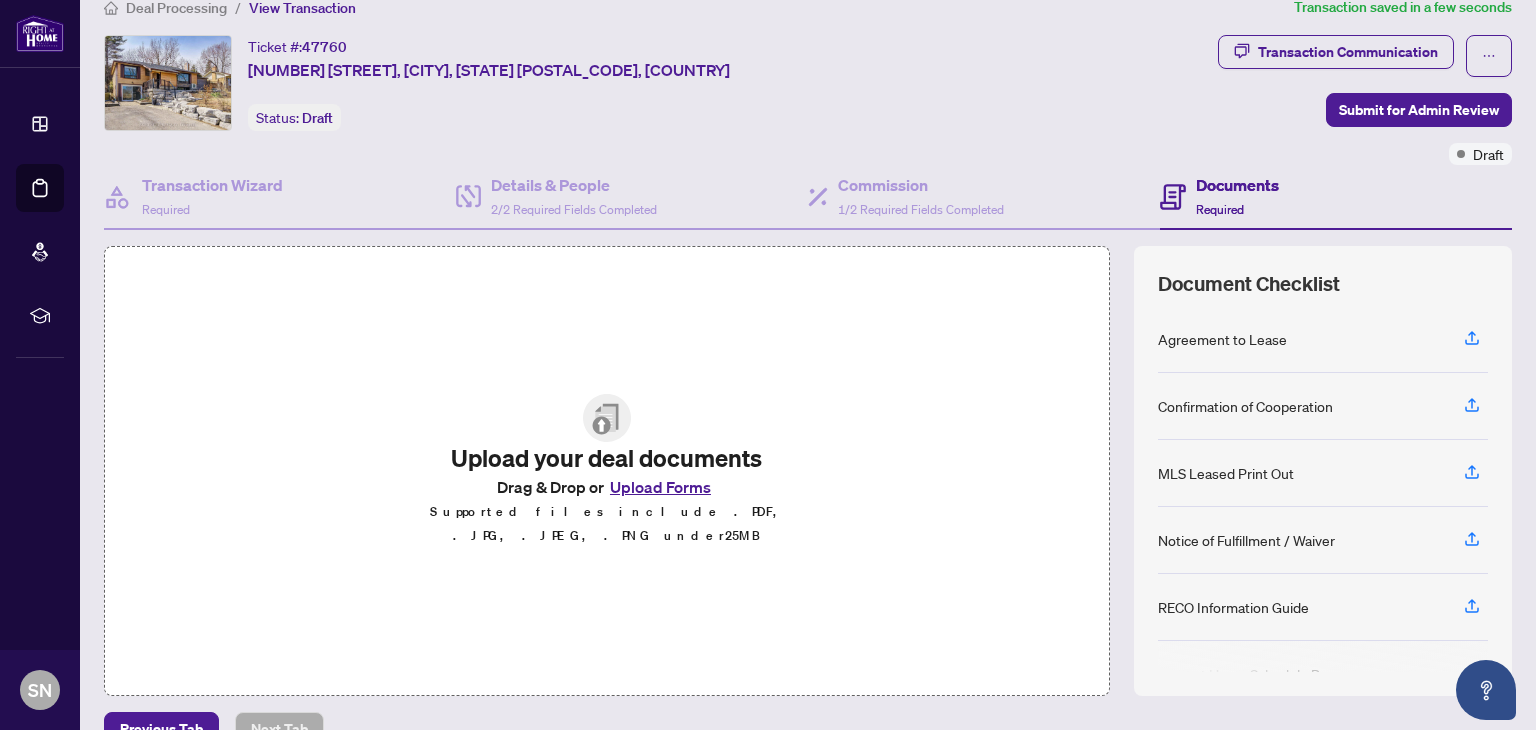 scroll, scrollTop: 28, scrollLeft: 0, axis: vertical 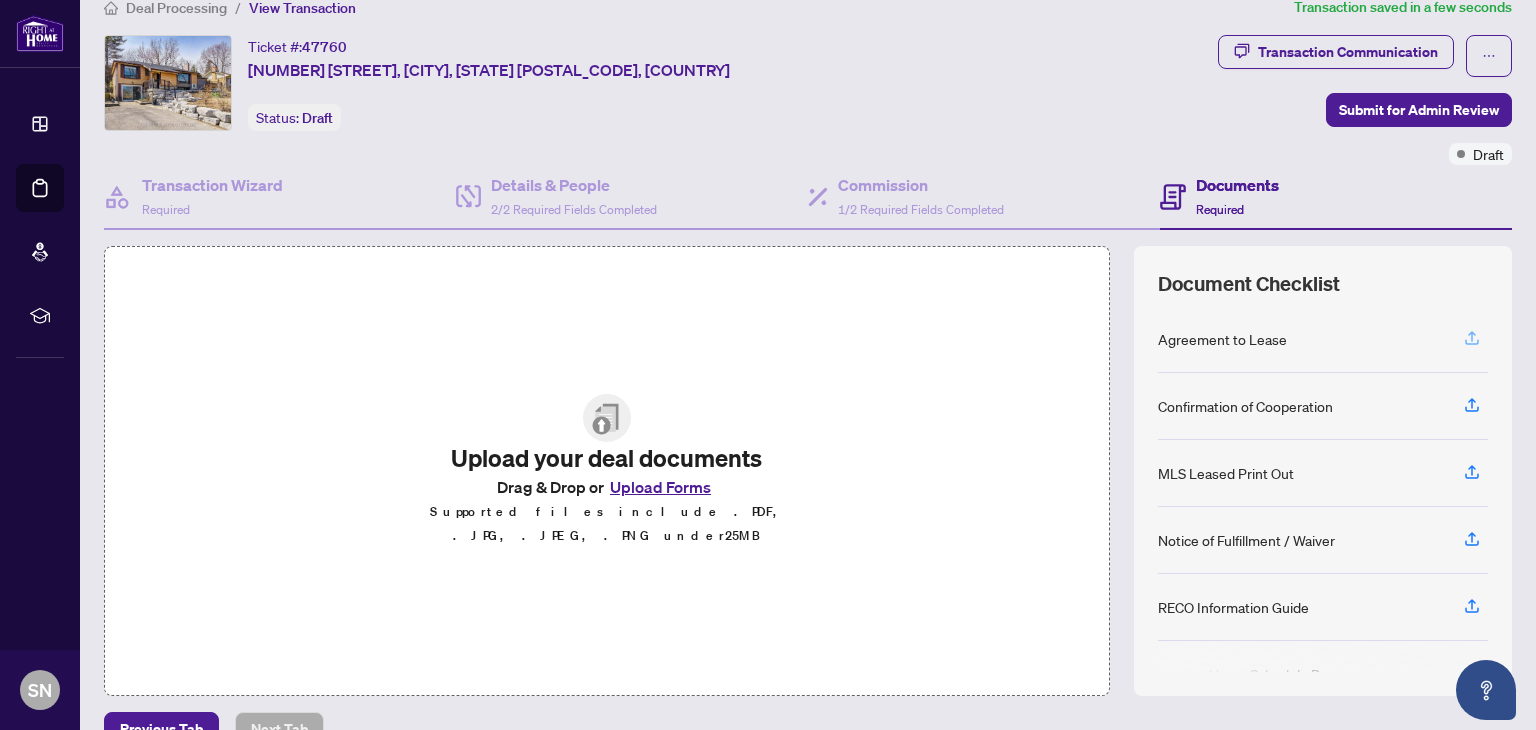 click 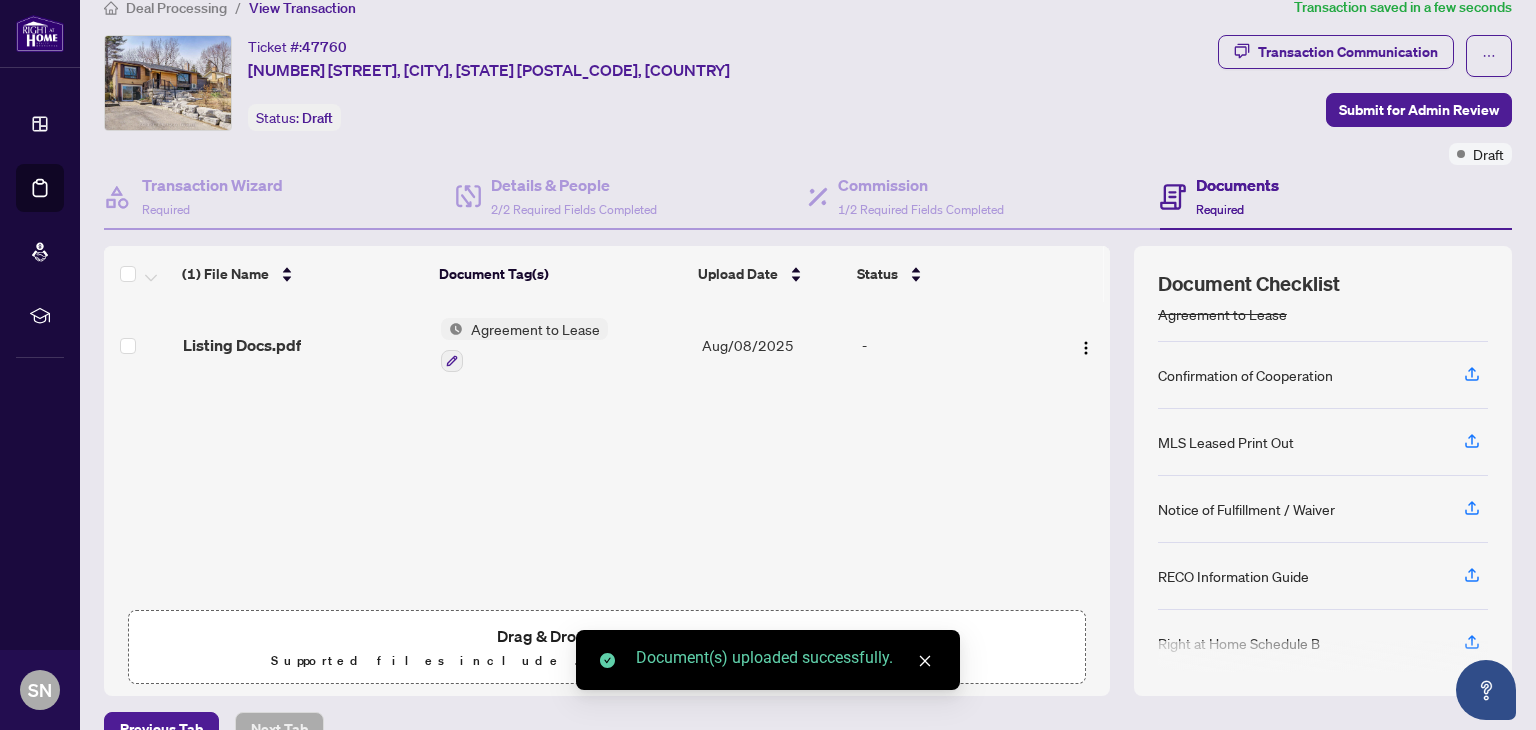 scroll, scrollTop: 28, scrollLeft: 0, axis: vertical 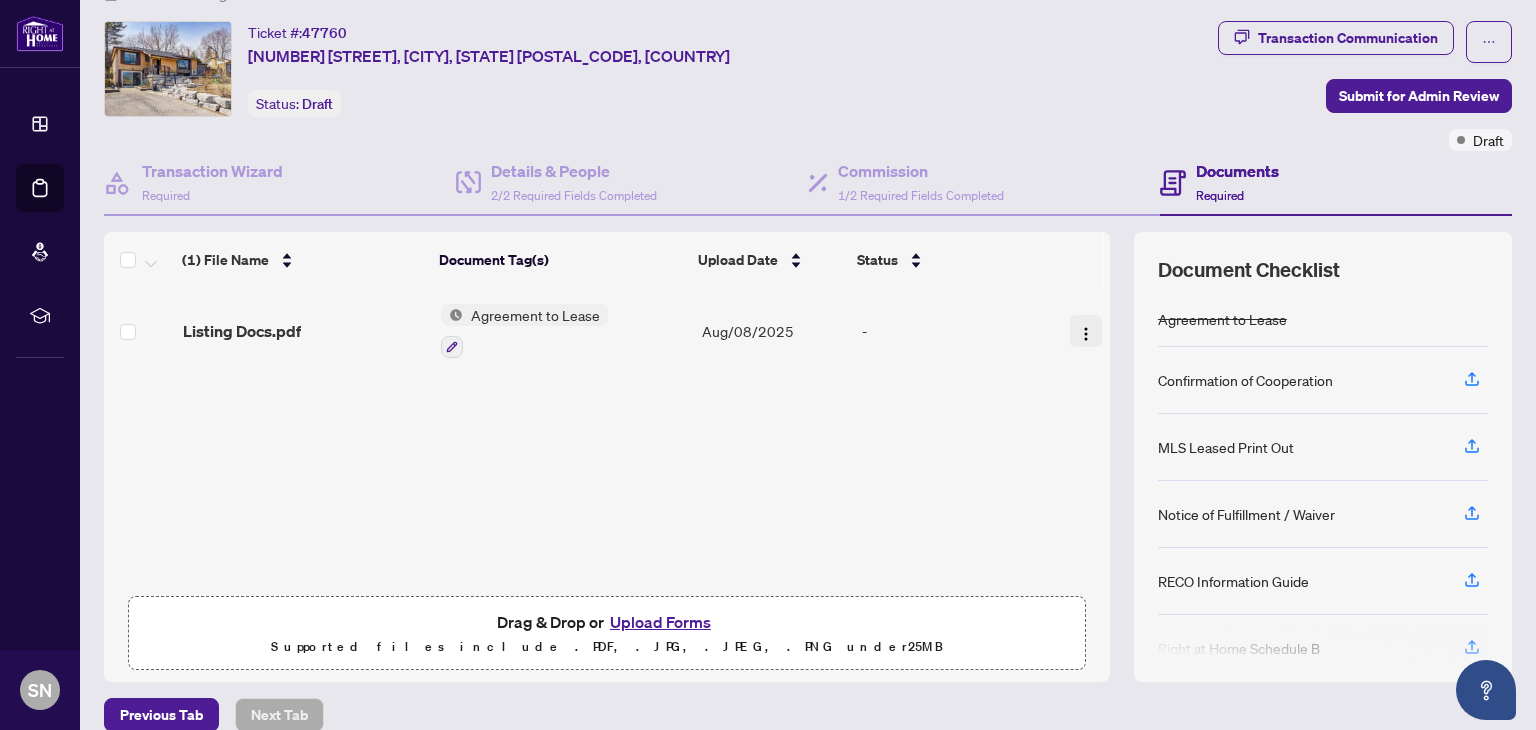 click at bounding box center (1086, 334) 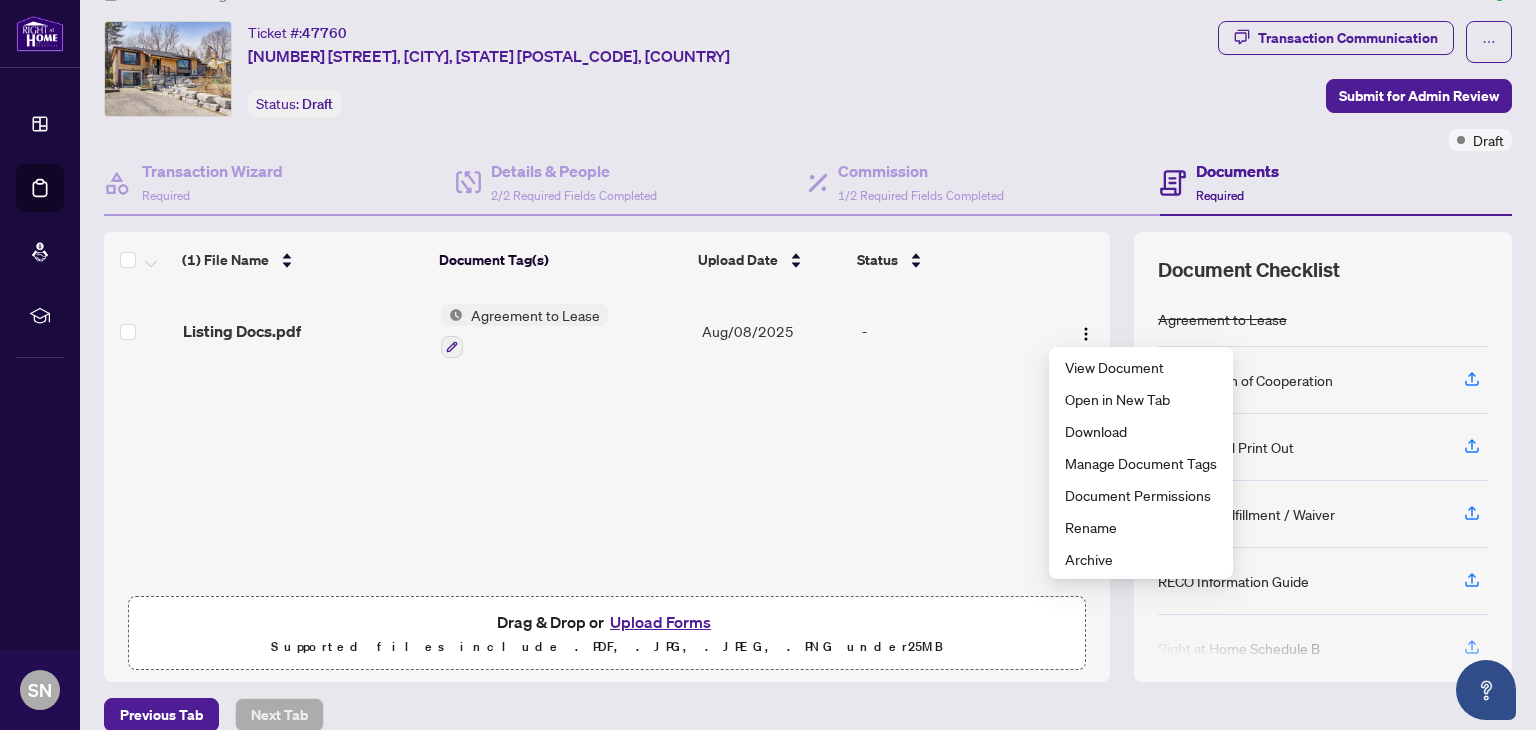 click on "(1) File Name Document Tag(s) Upload Date Status             Listing Docs.pdf Agreement to Lease Aug/[DAY]/[YEAR] - Drag & Drop or Upload Forms Supported files include   .PDF, .JPG, .JPEG, .PNG   under  25 MB" at bounding box center (607, 457) 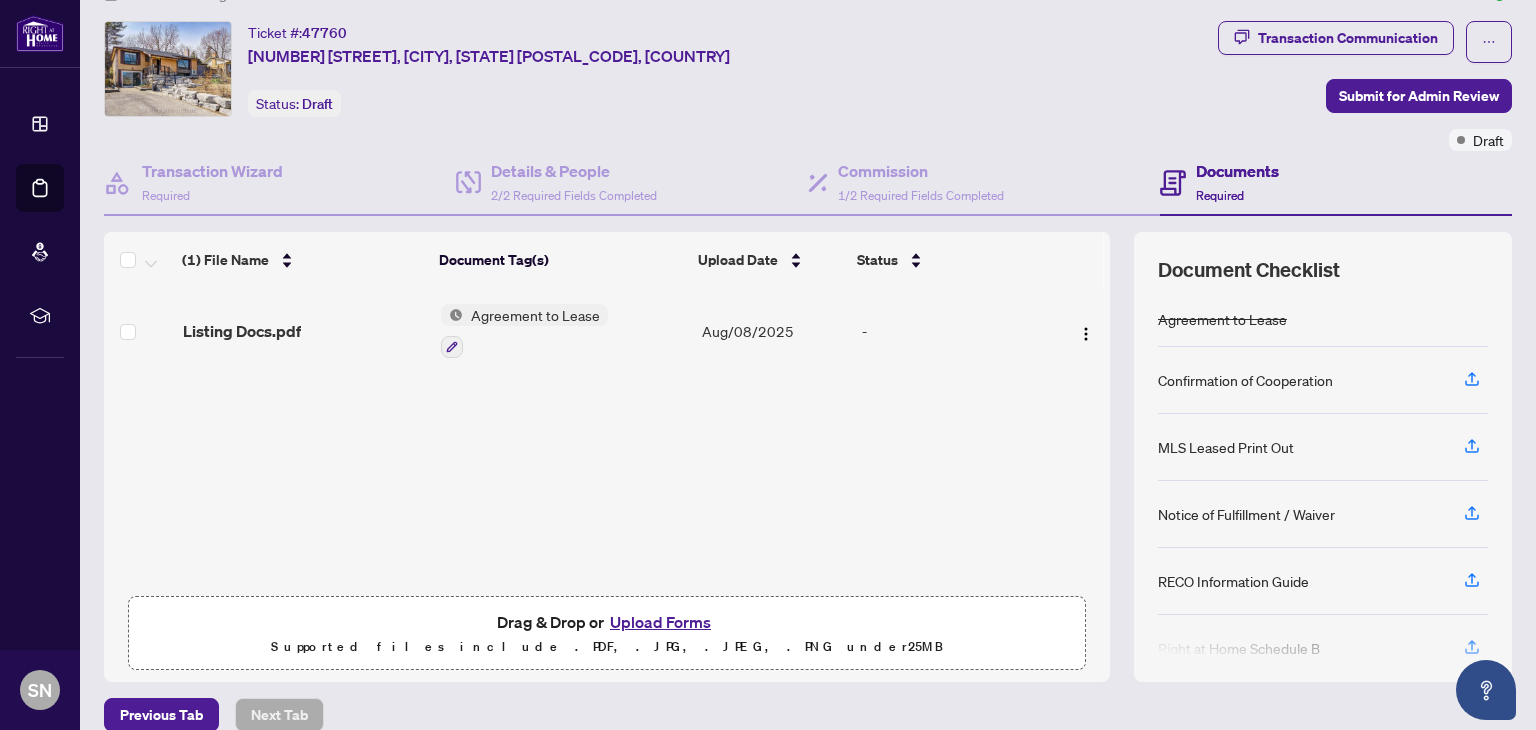 click on "Upload Forms" at bounding box center (660, 622) 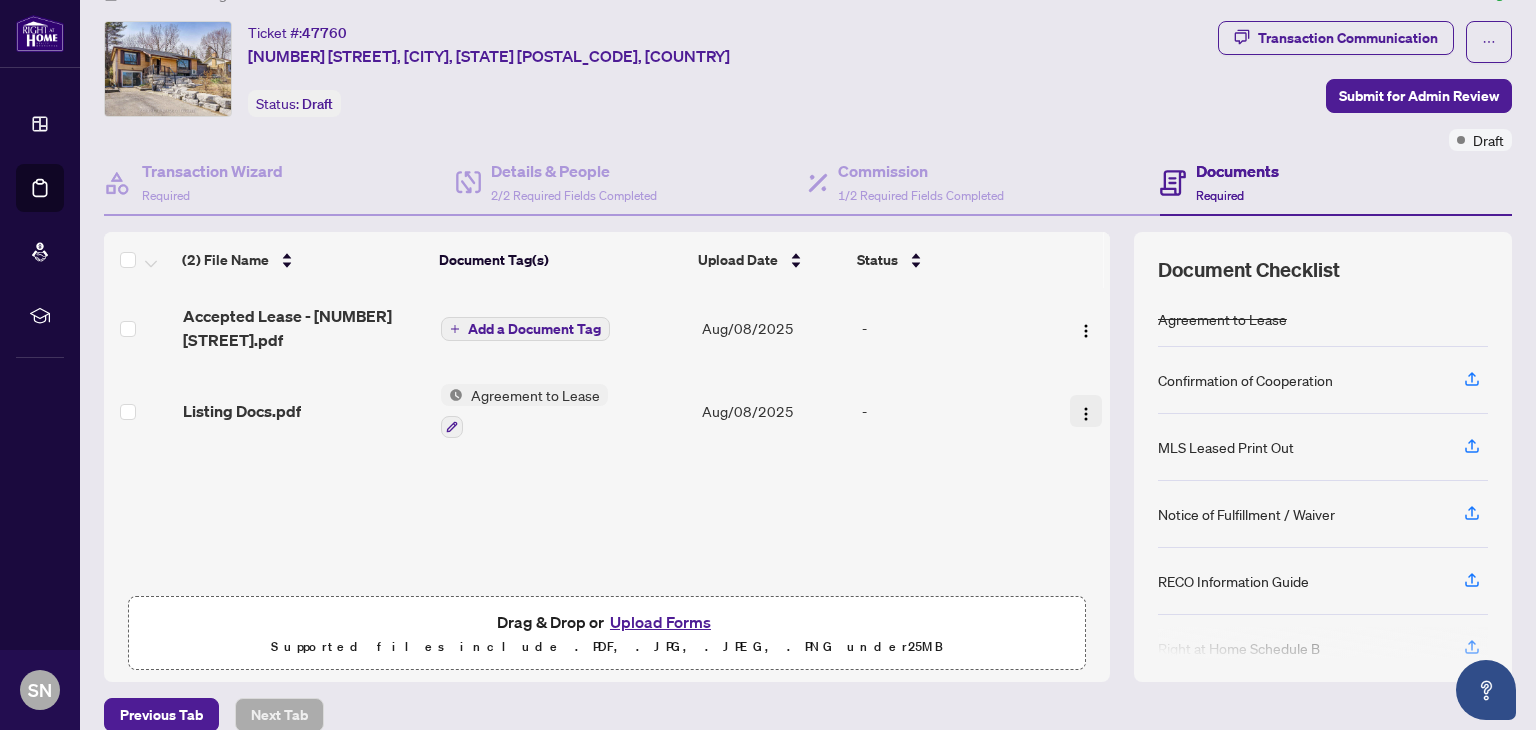 click at bounding box center [1086, 414] 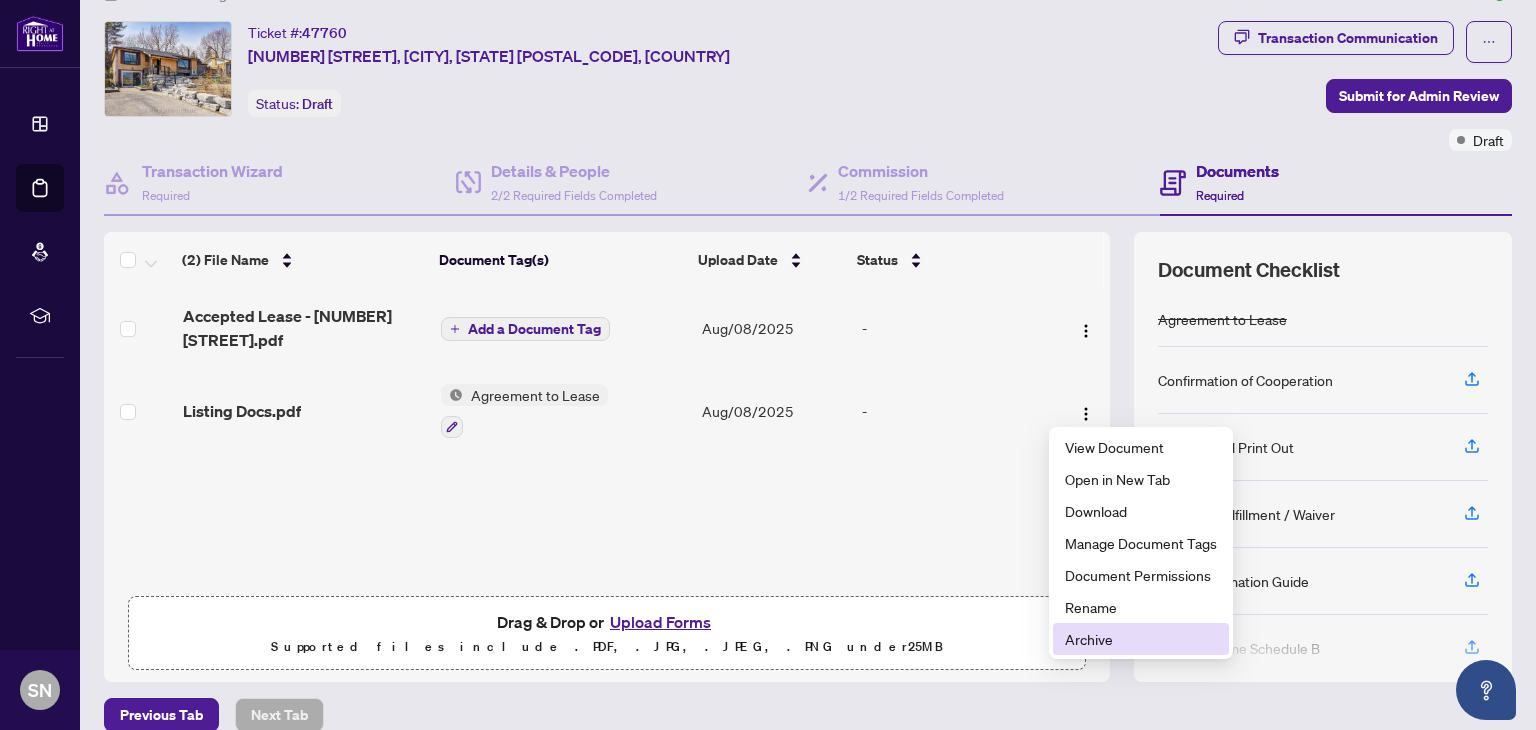 click on "Archive" at bounding box center (1141, 639) 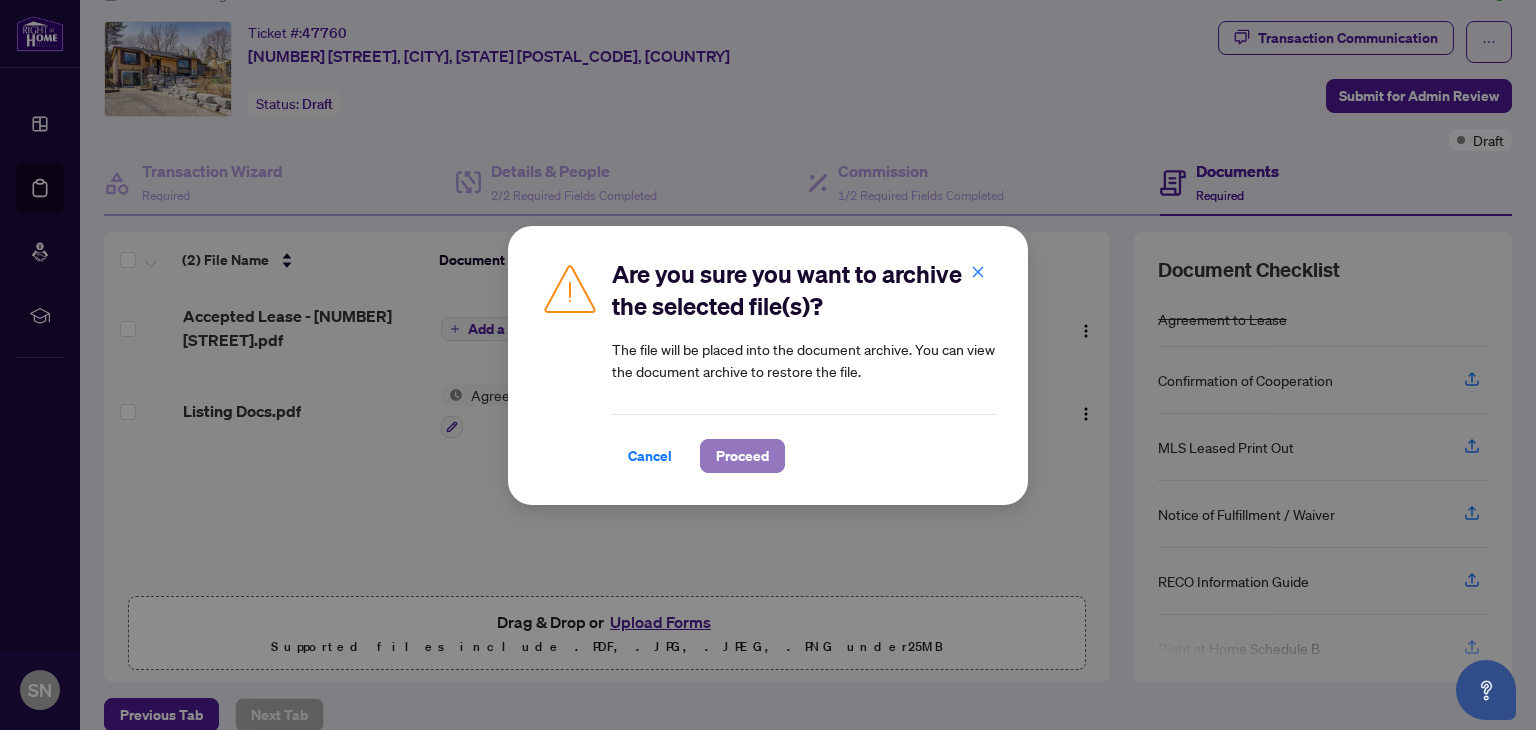 click on "Proceed" at bounding box center (742, 456) 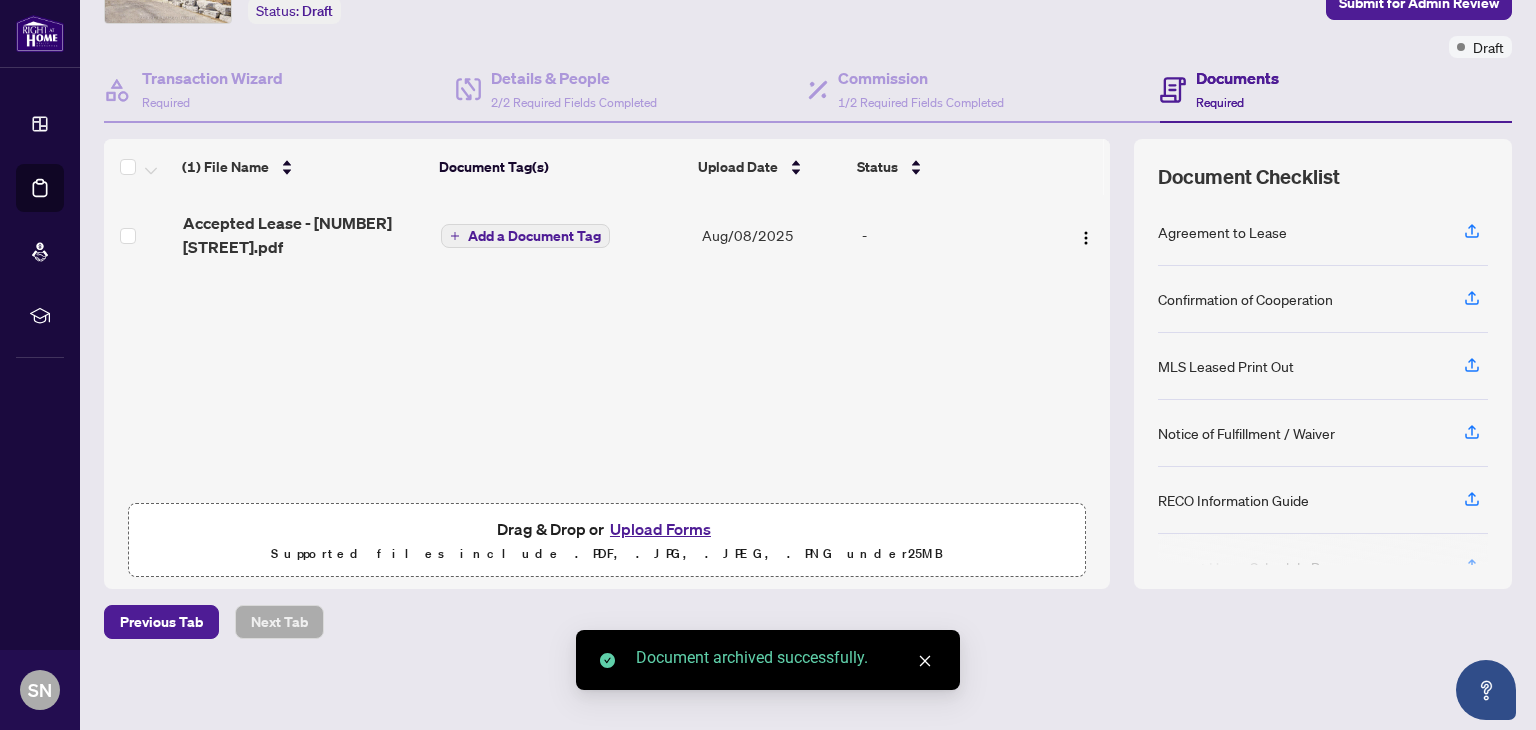 scroll, scrollTop: 0, scrollLeft: 0, axis: both 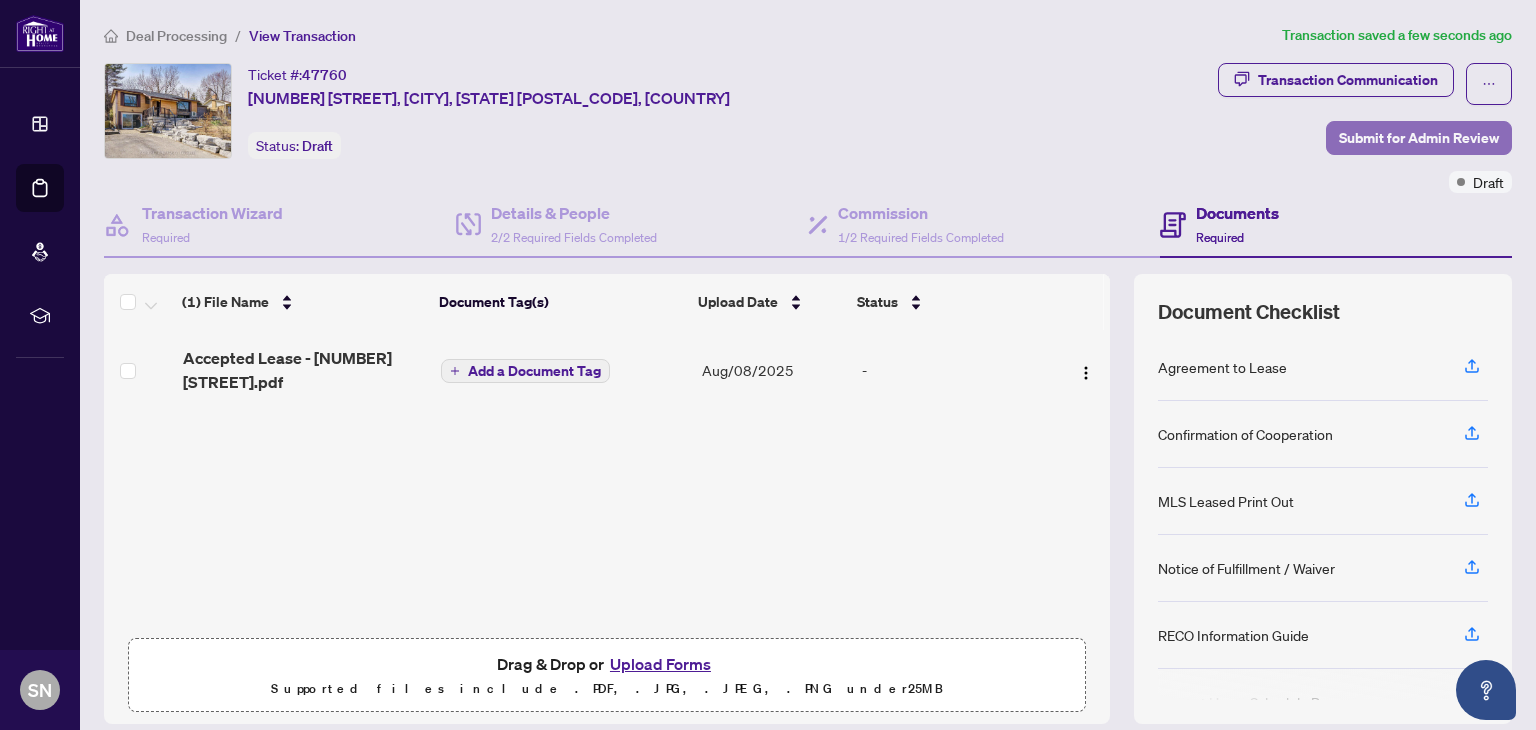 click on "Submit for Admin Review" at bounding box center (1419, 138) 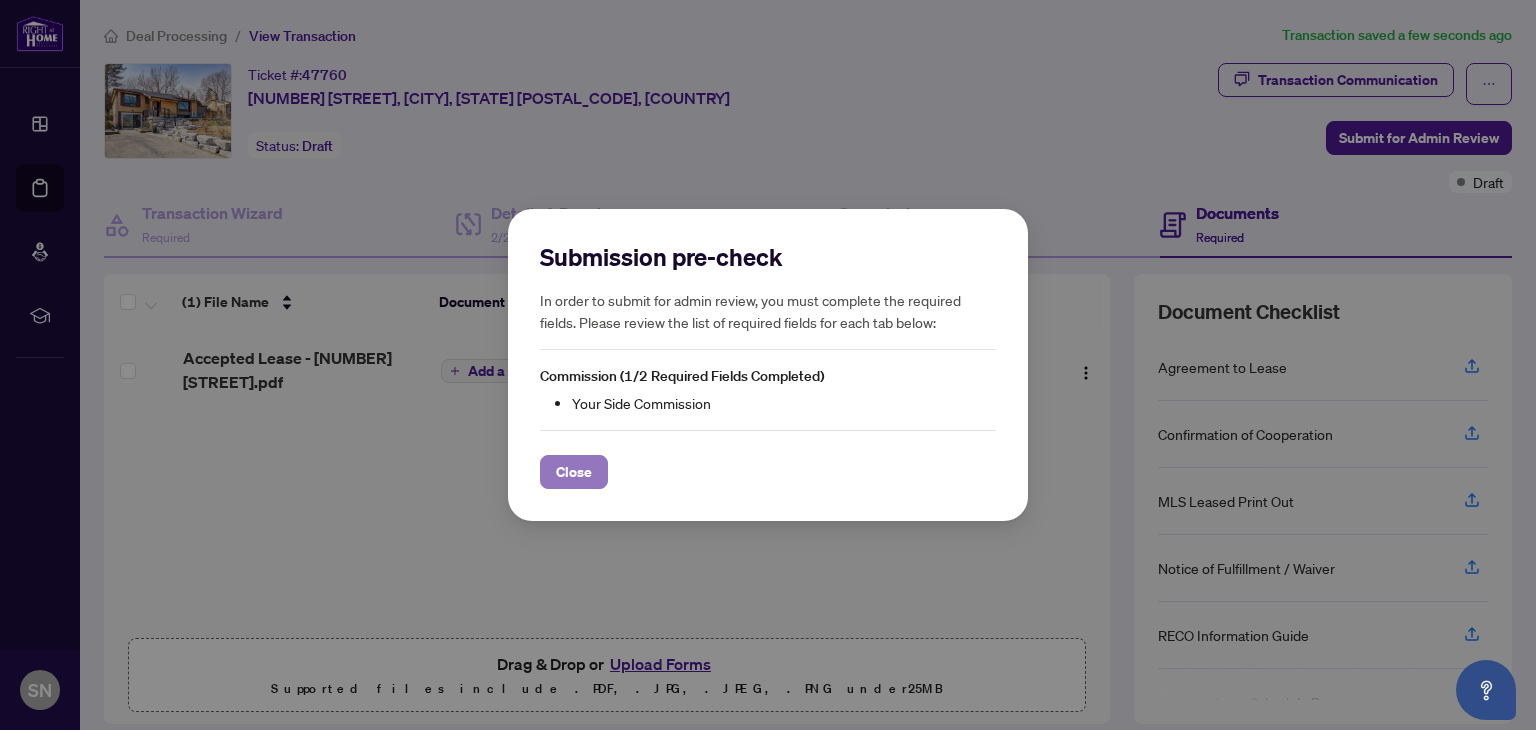 click on "Close" at bounding box center (574, 472) 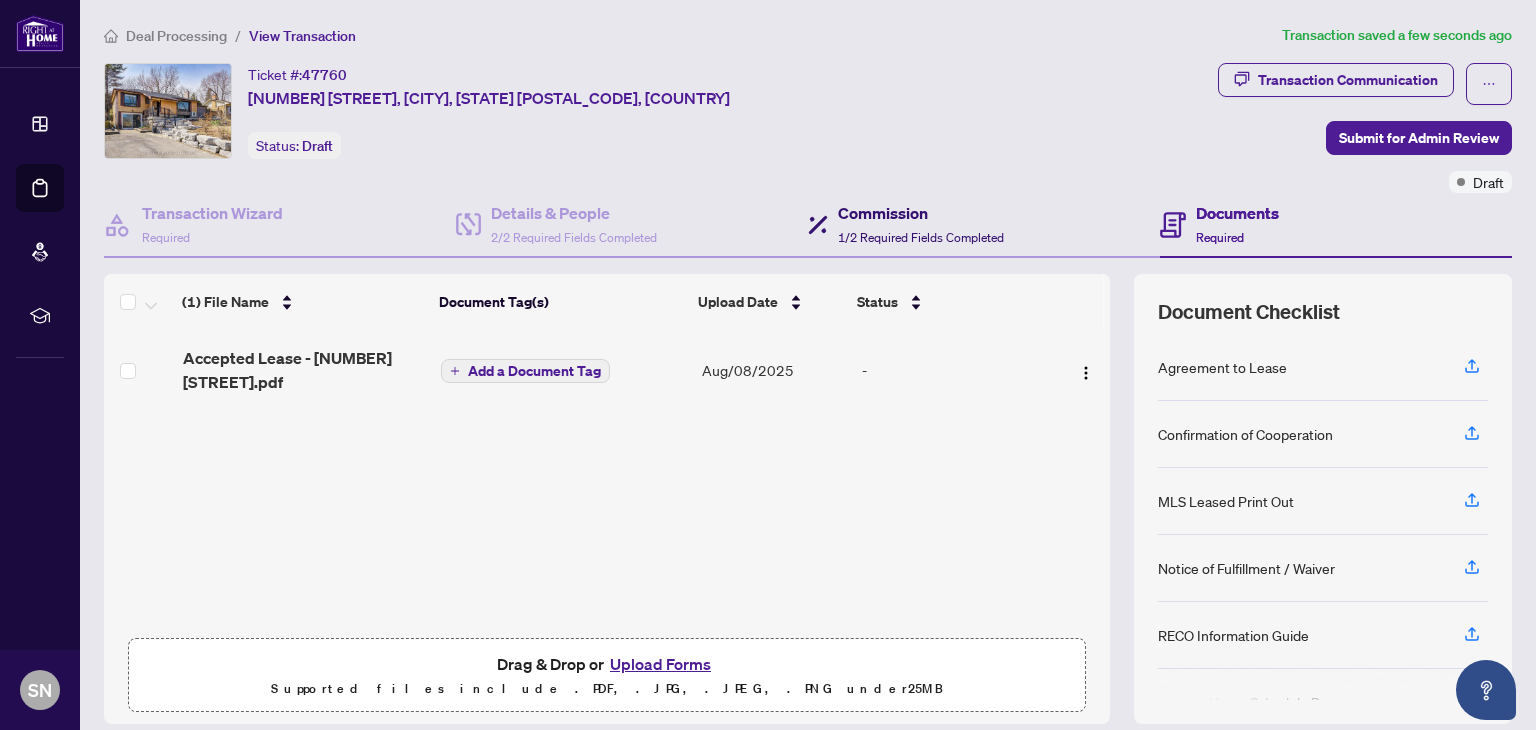 click on "Commission" at bounding box center [921, 213] 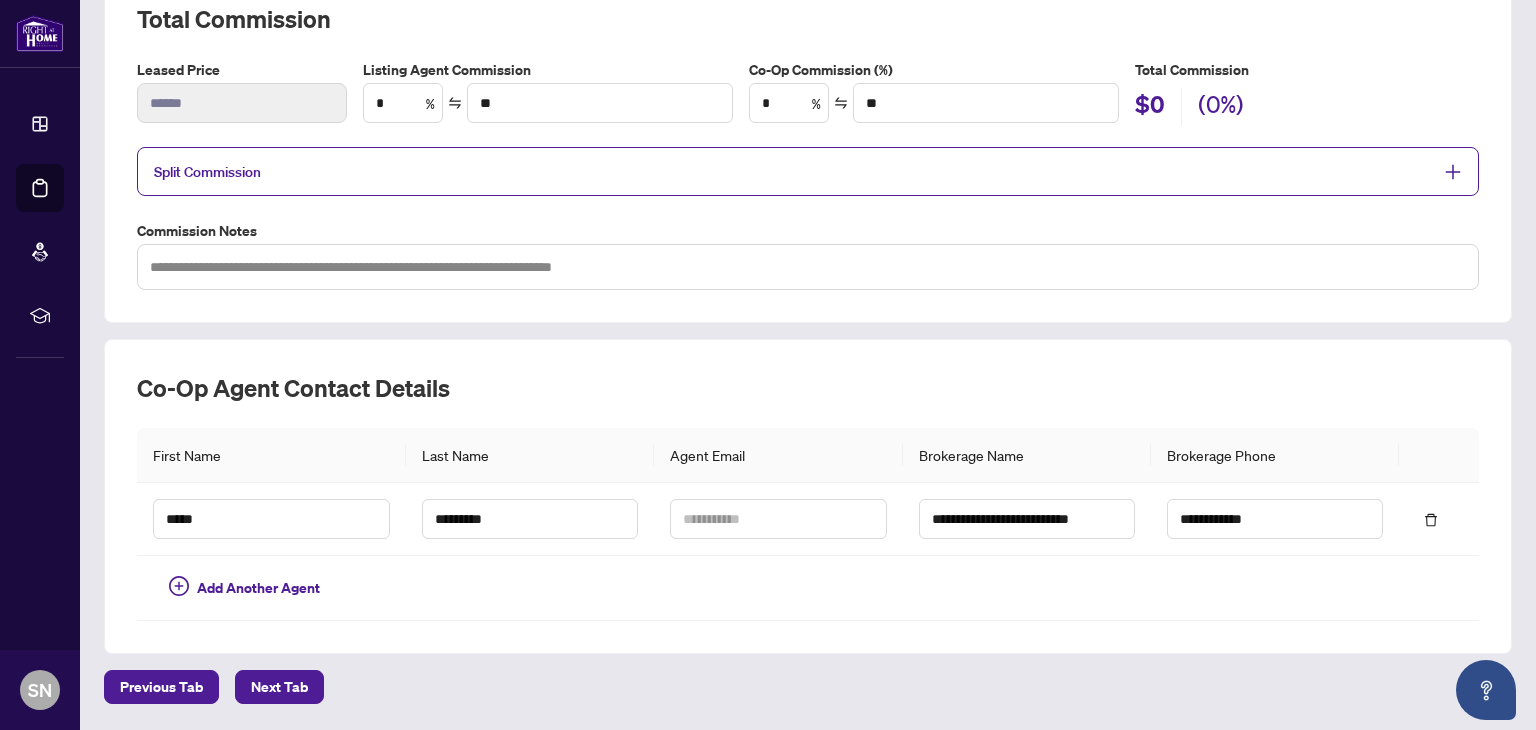 scroll, scrollTop: 275, scrollLeft: 0, axis: vertical 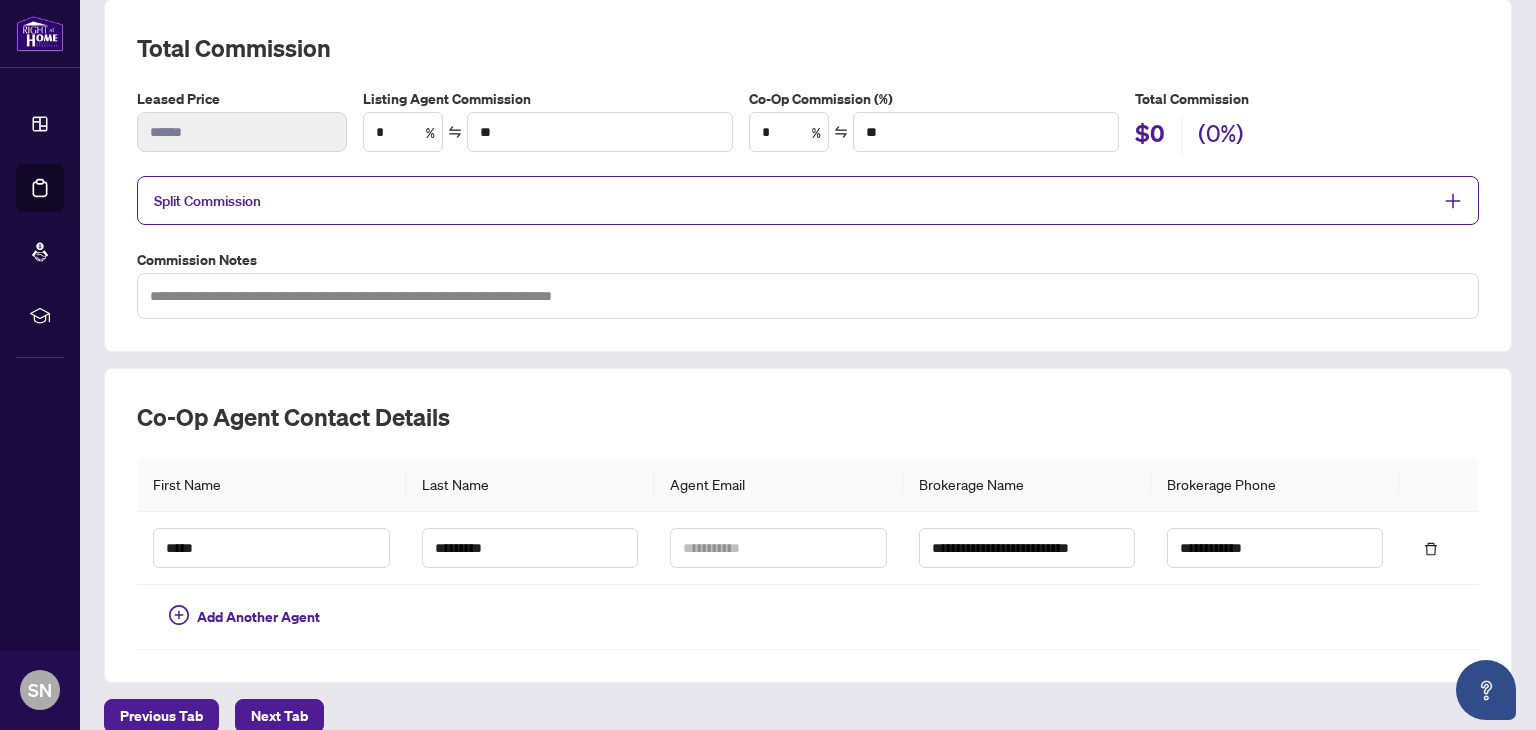 click on "Split Commission" at bounding box center (207, 201) 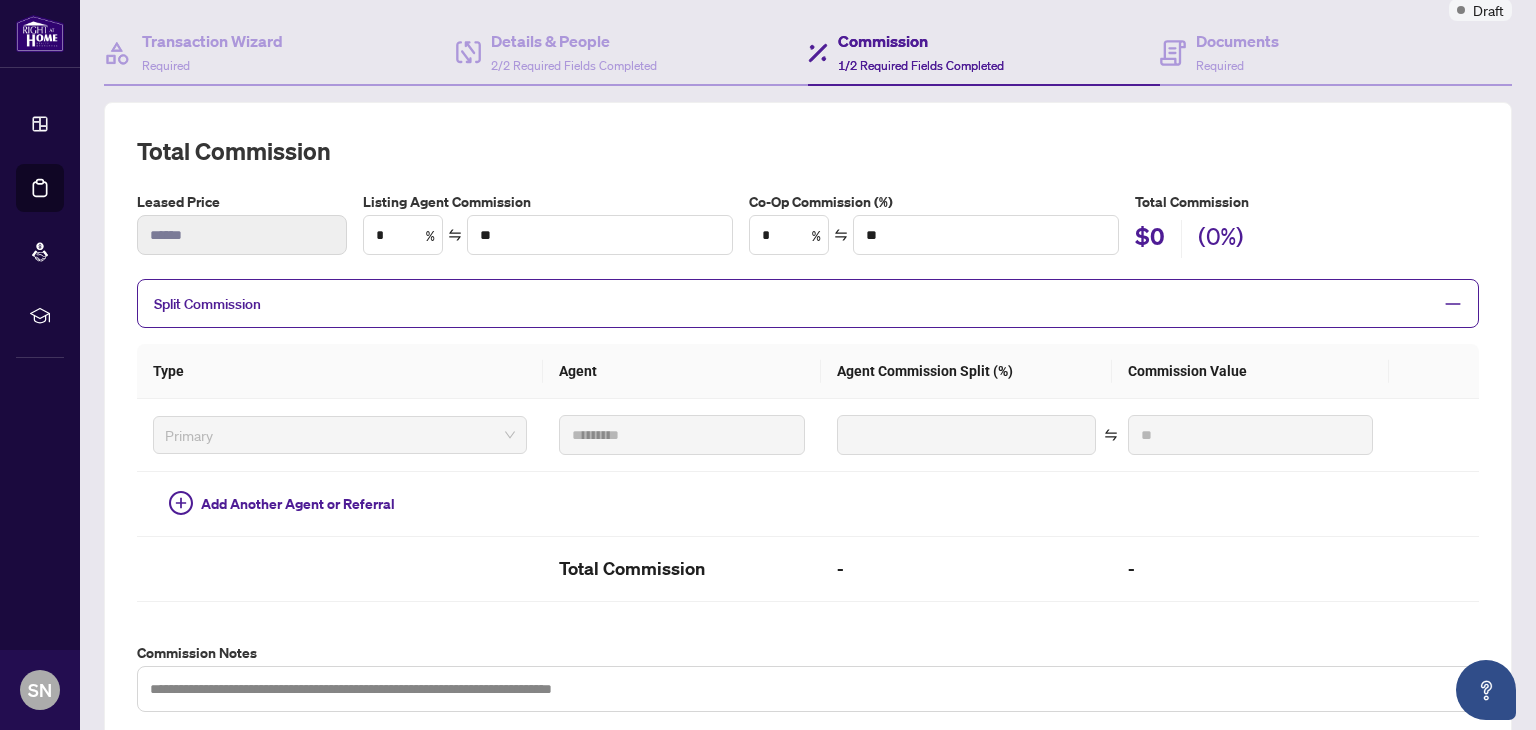 scroll, scrollTop: 172, scrollLeft: 0, axis: vertical 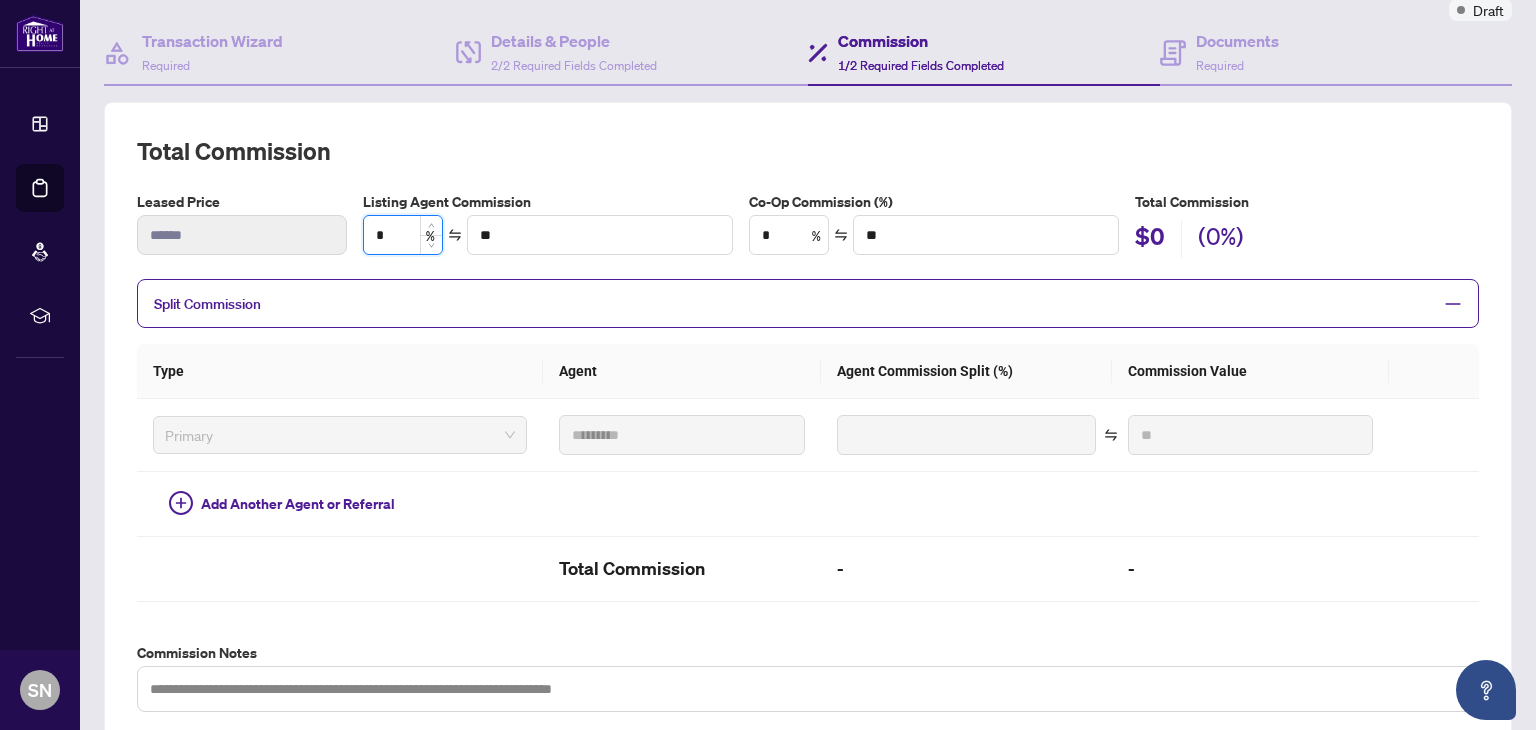click on "*" at bounding box center [403, 235] 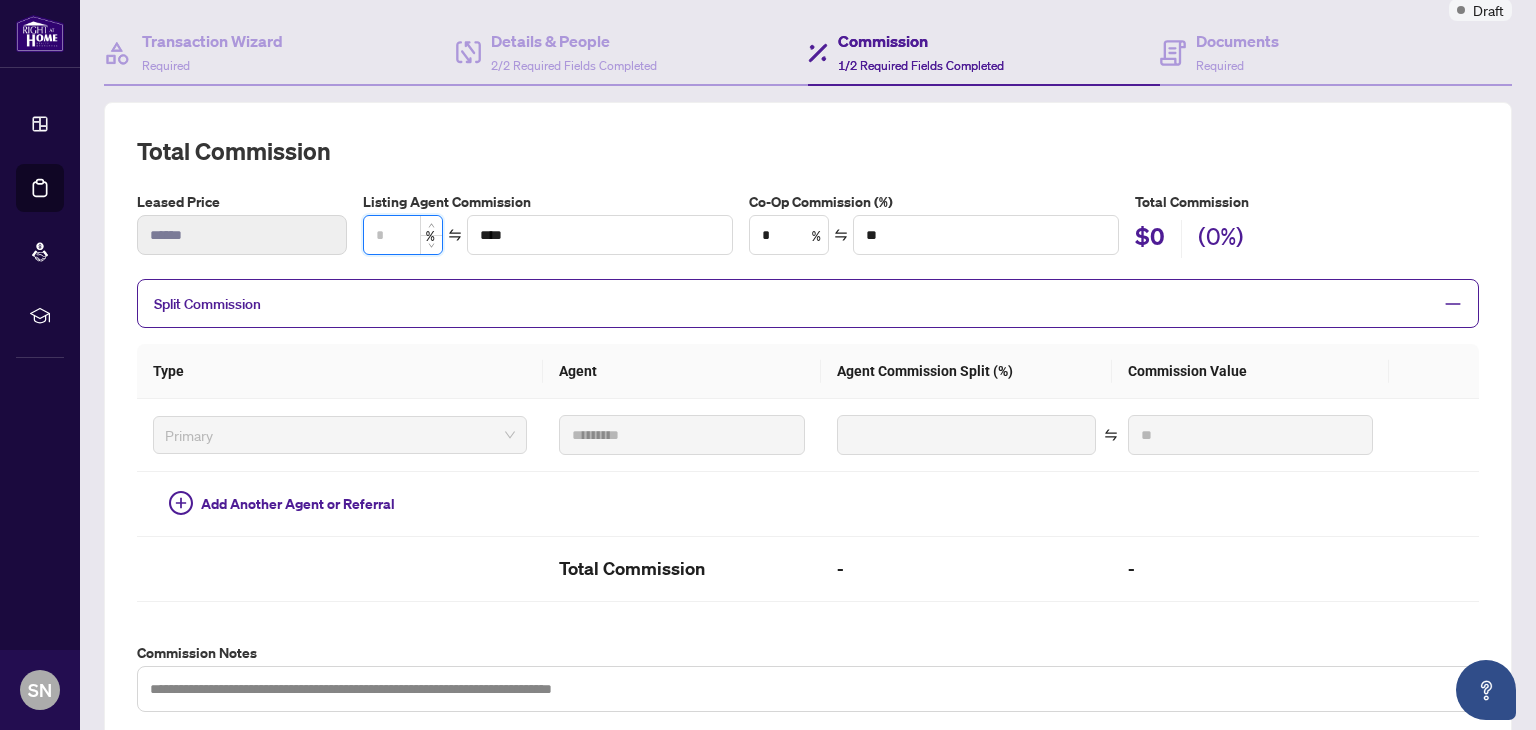 type on "*" 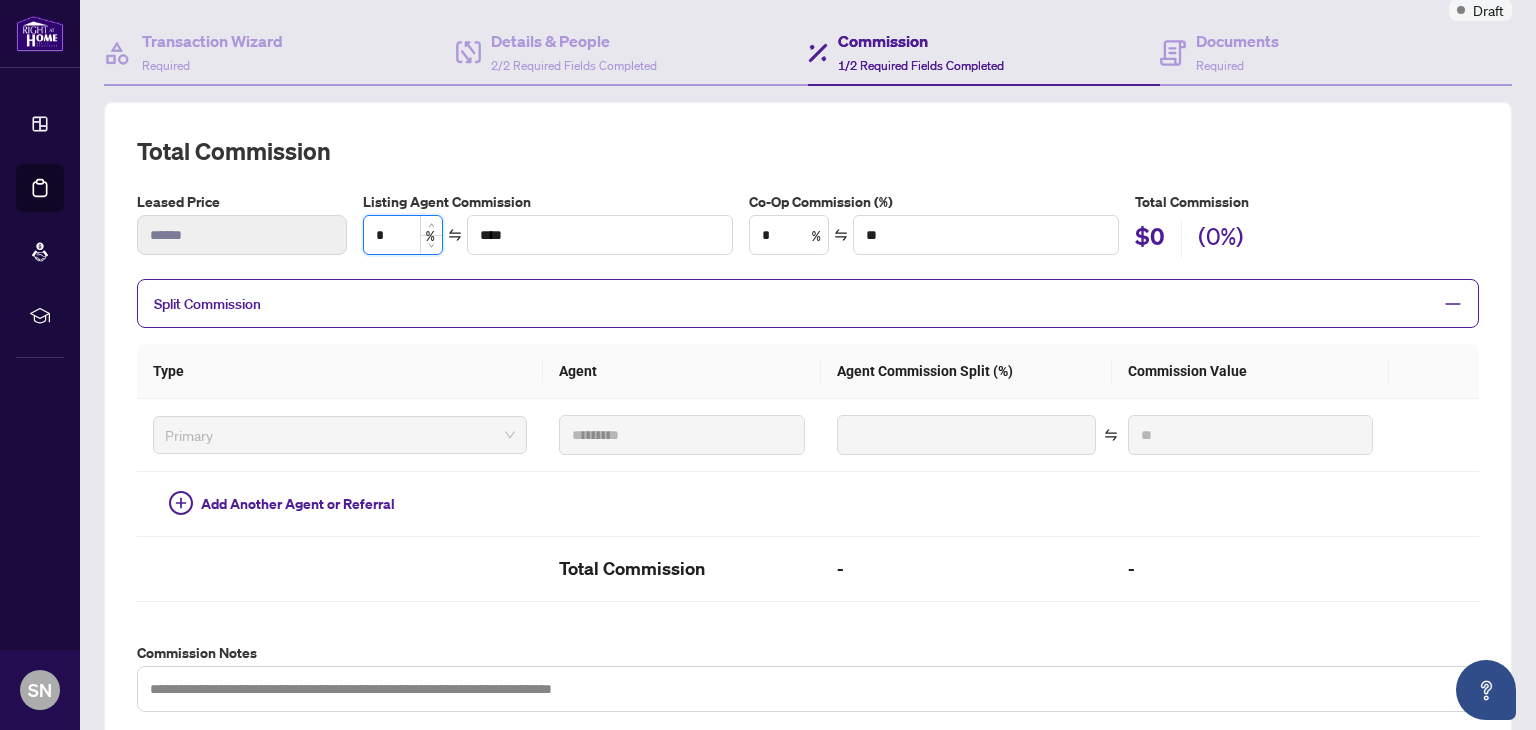 type on "**" 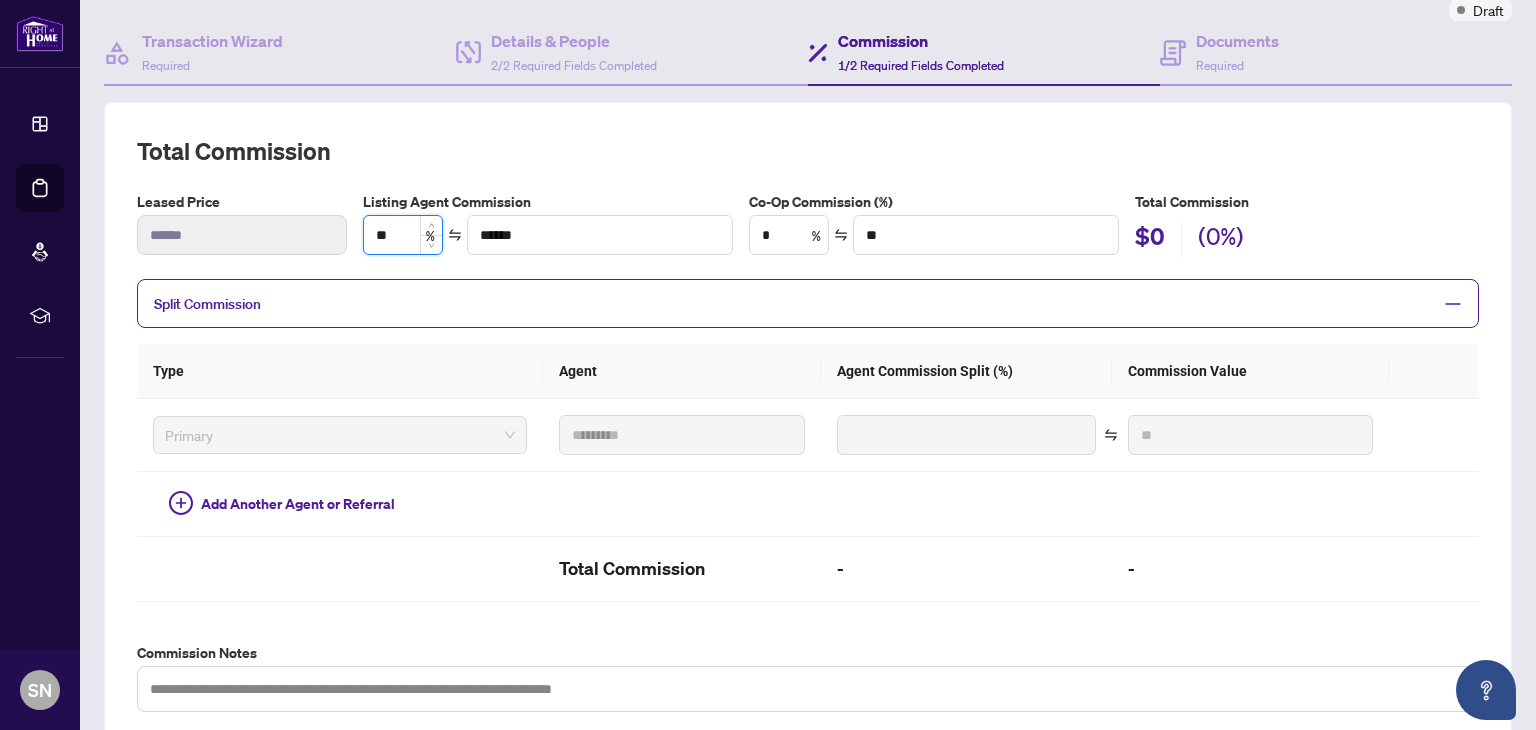 type on "*" 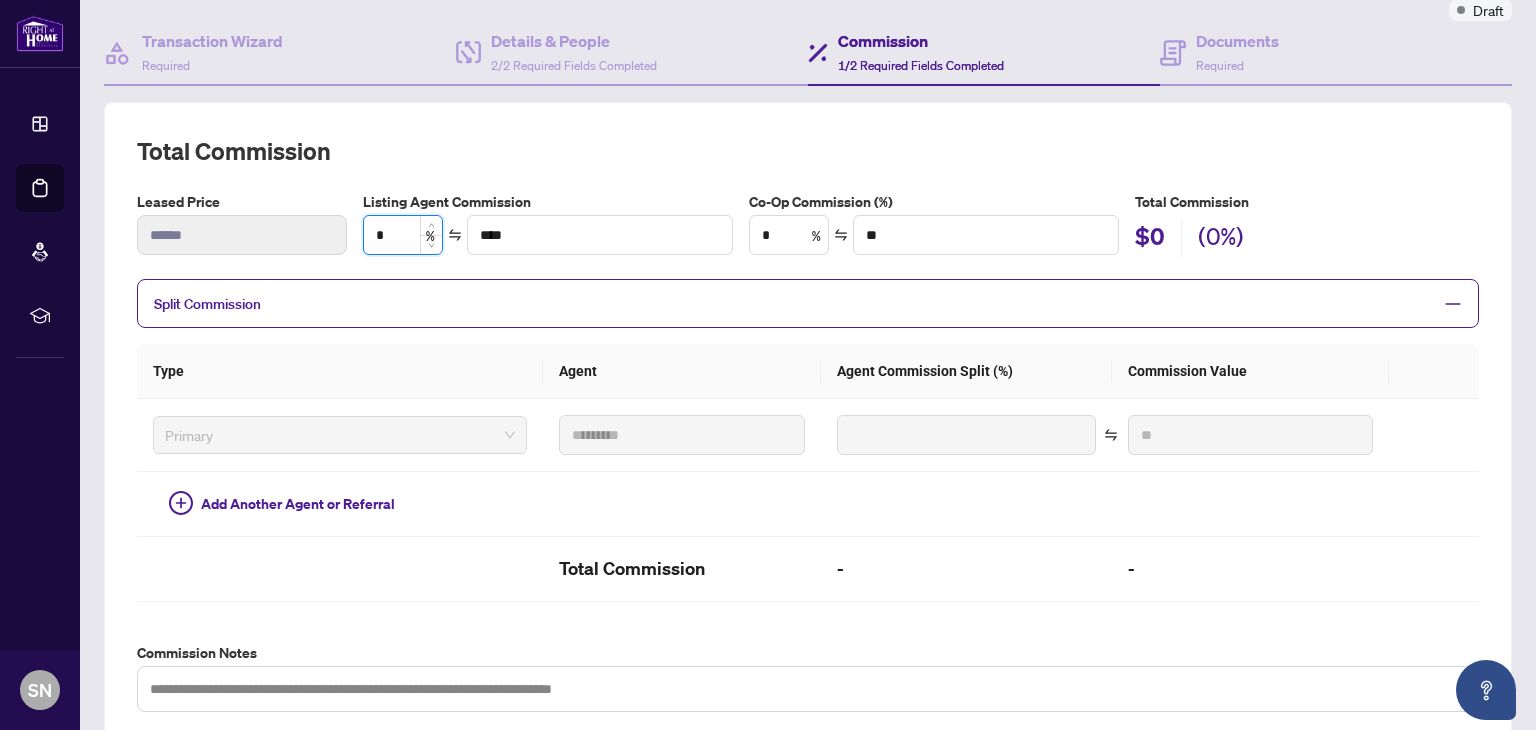 type on "**" 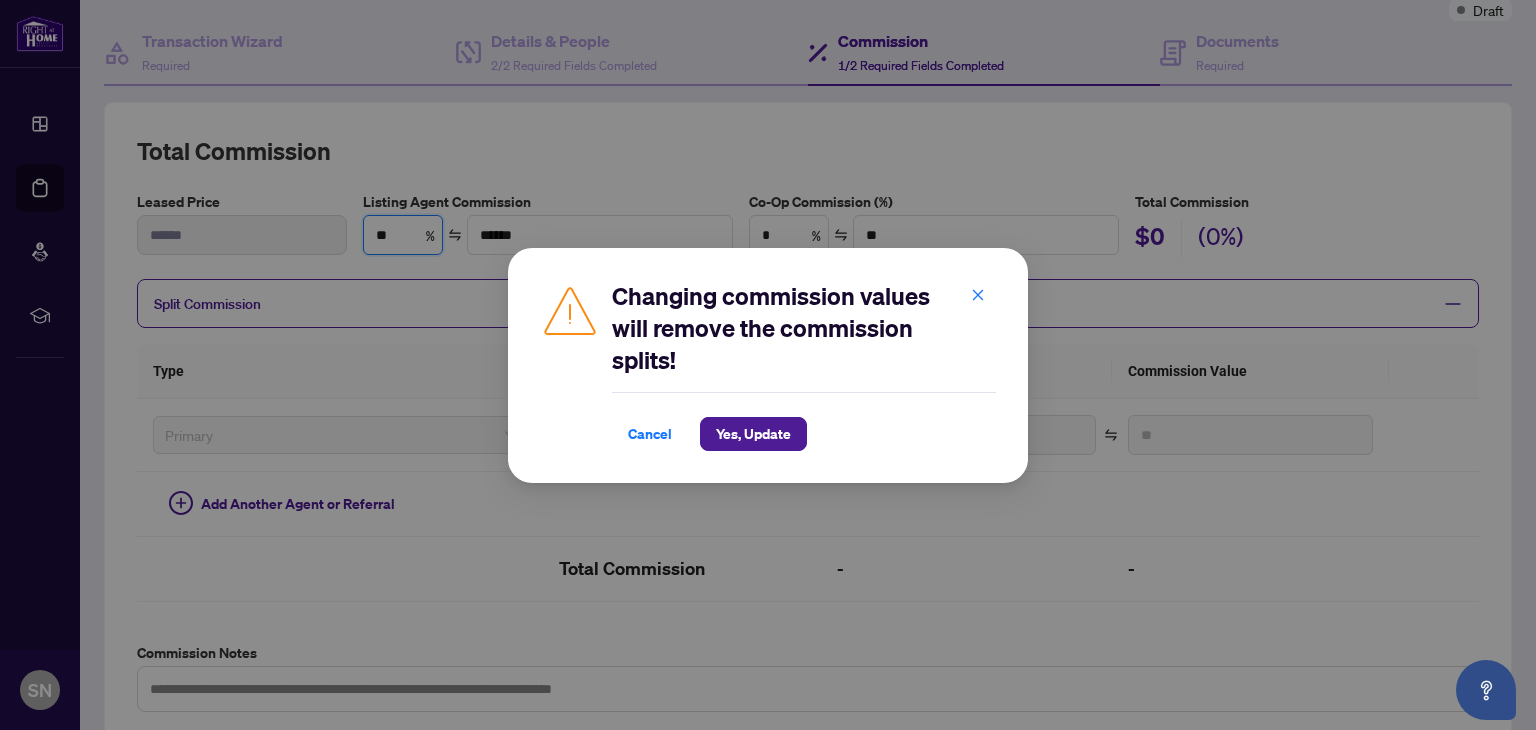 type on "**" 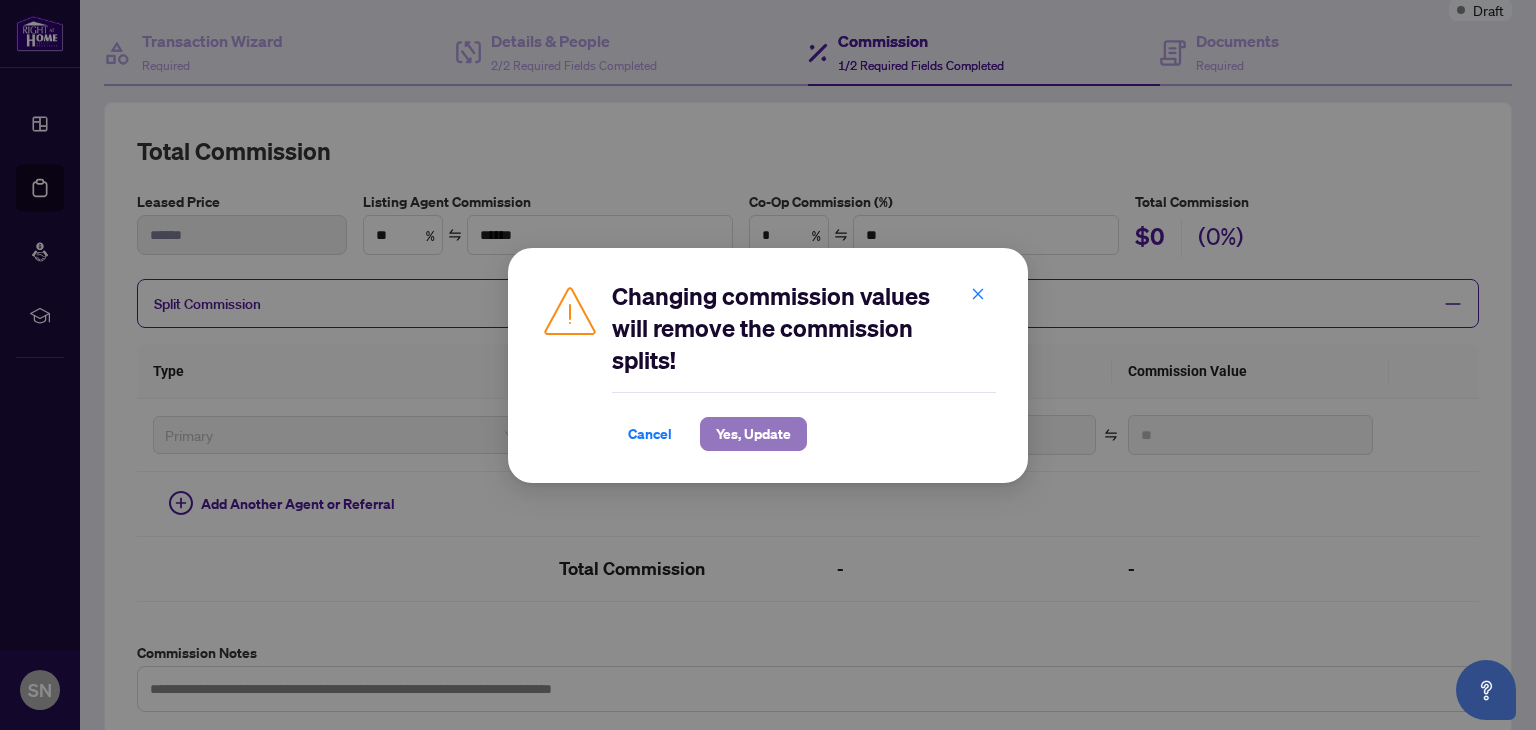click on "Yes, Update" at bounding box center (753, 434) 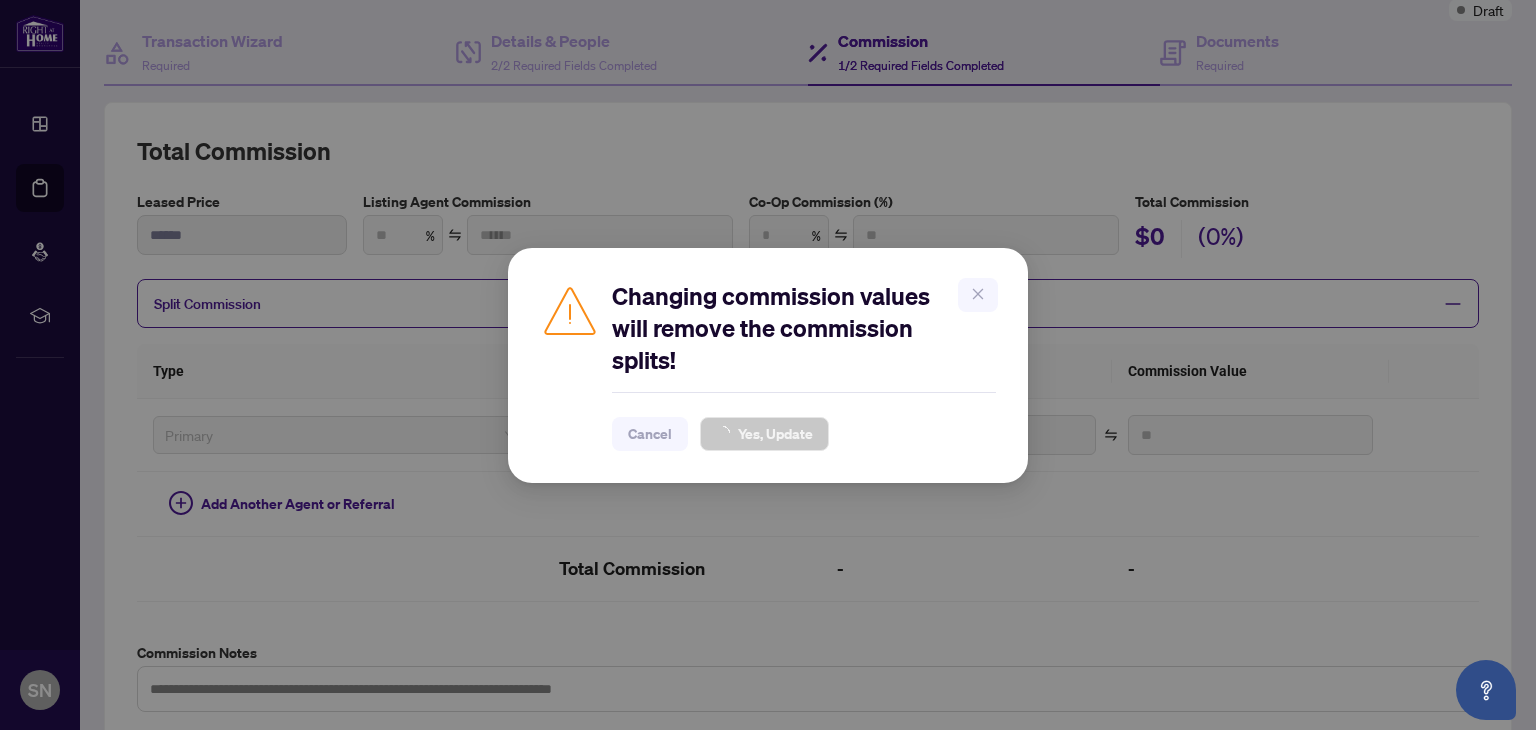 type on "***" 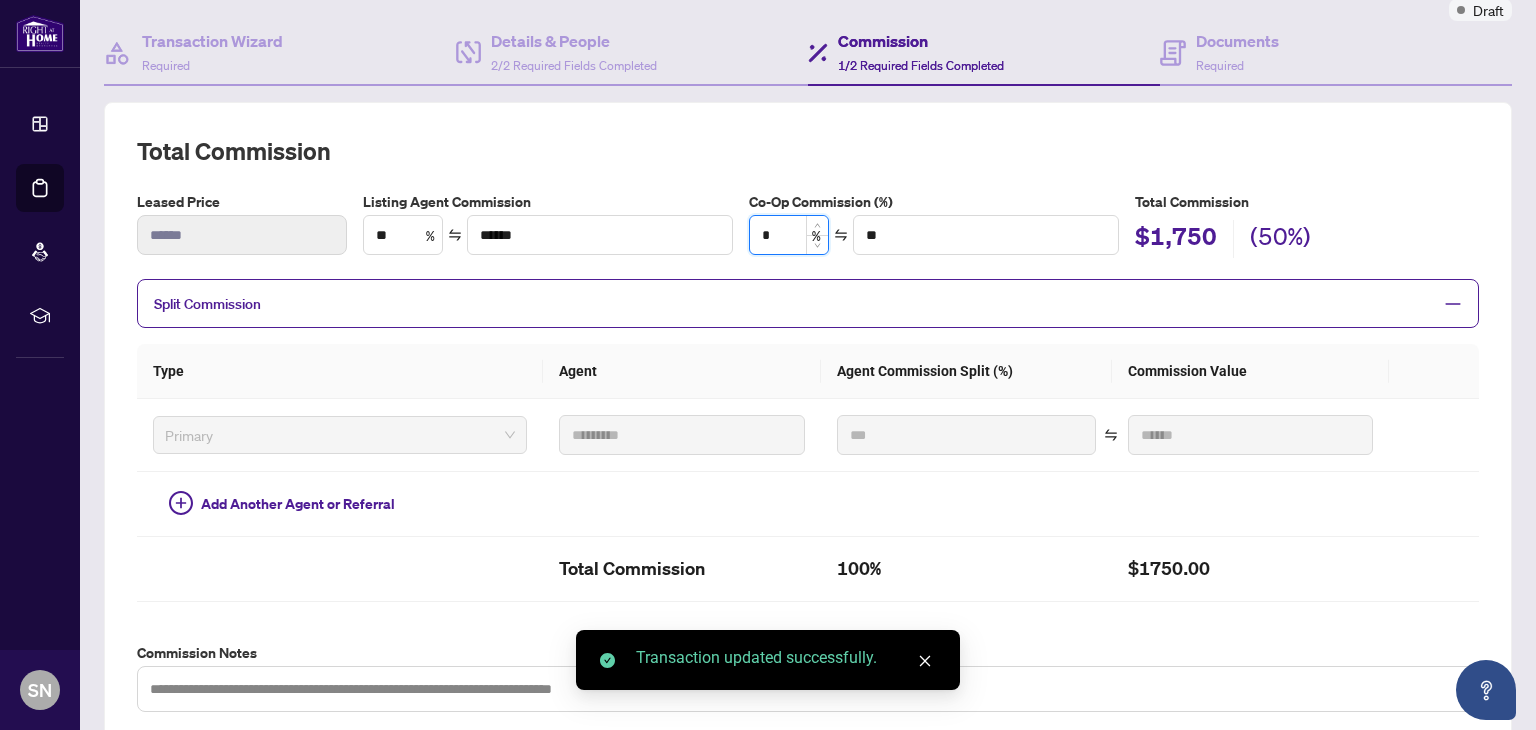 click on "*" at bounding box center [789, 235] 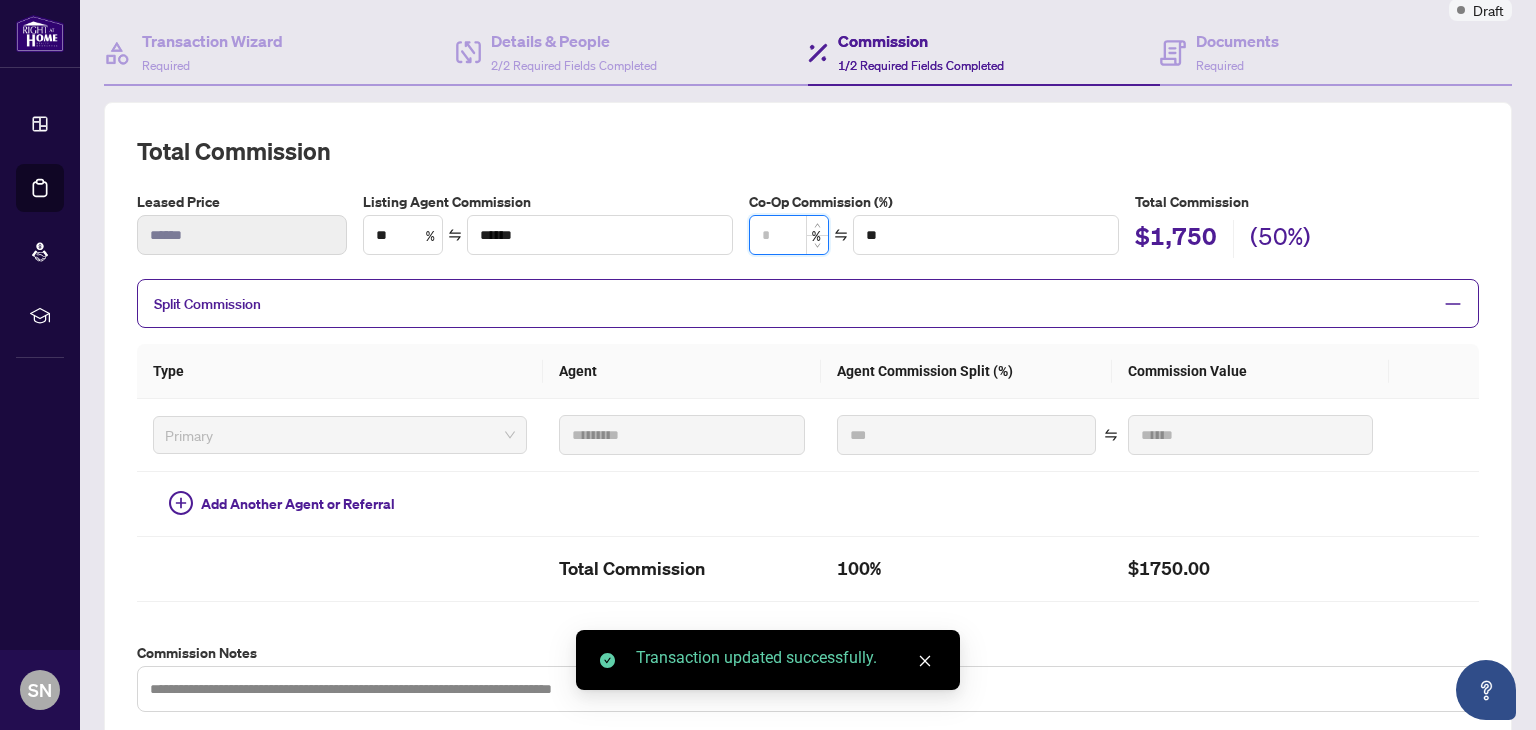 type on "*" 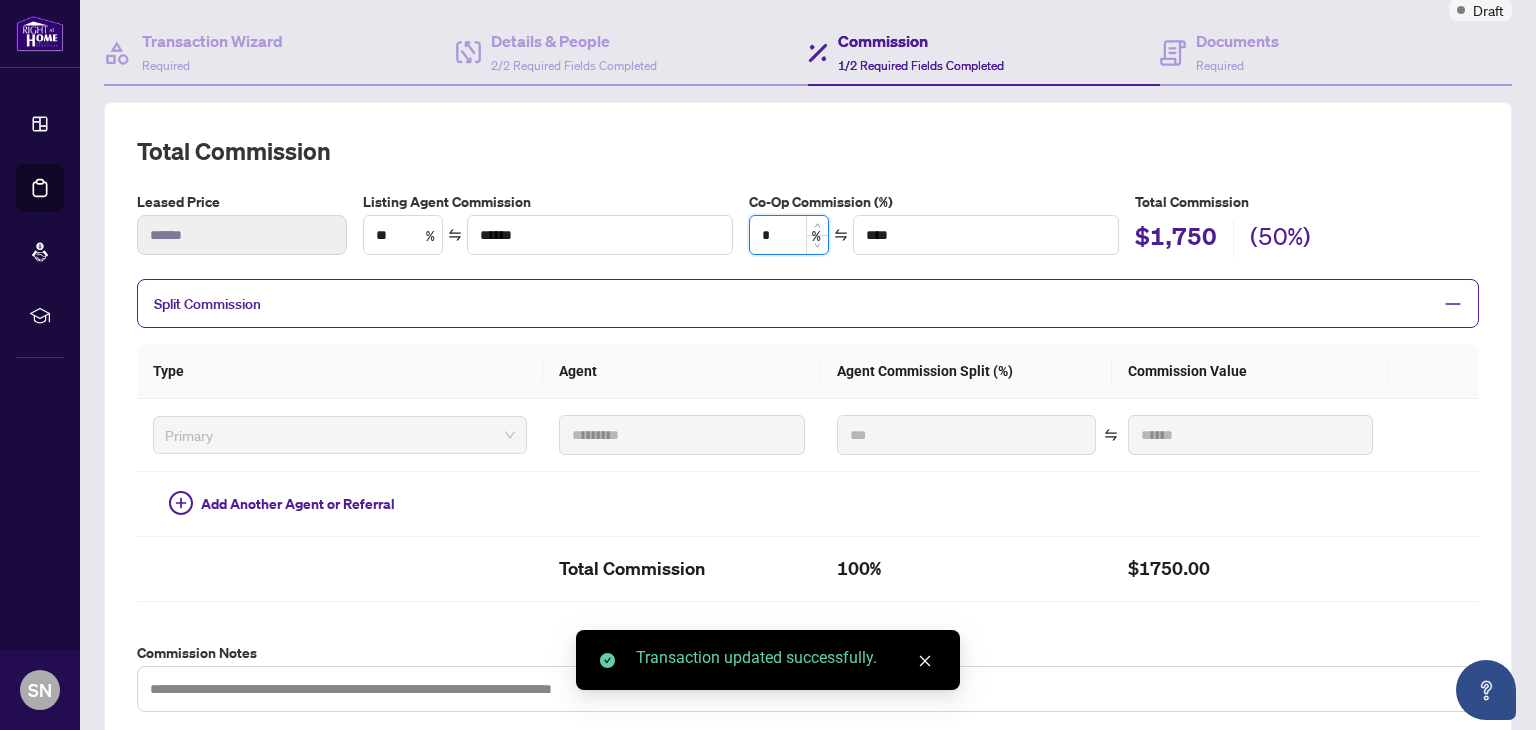 type on "**" 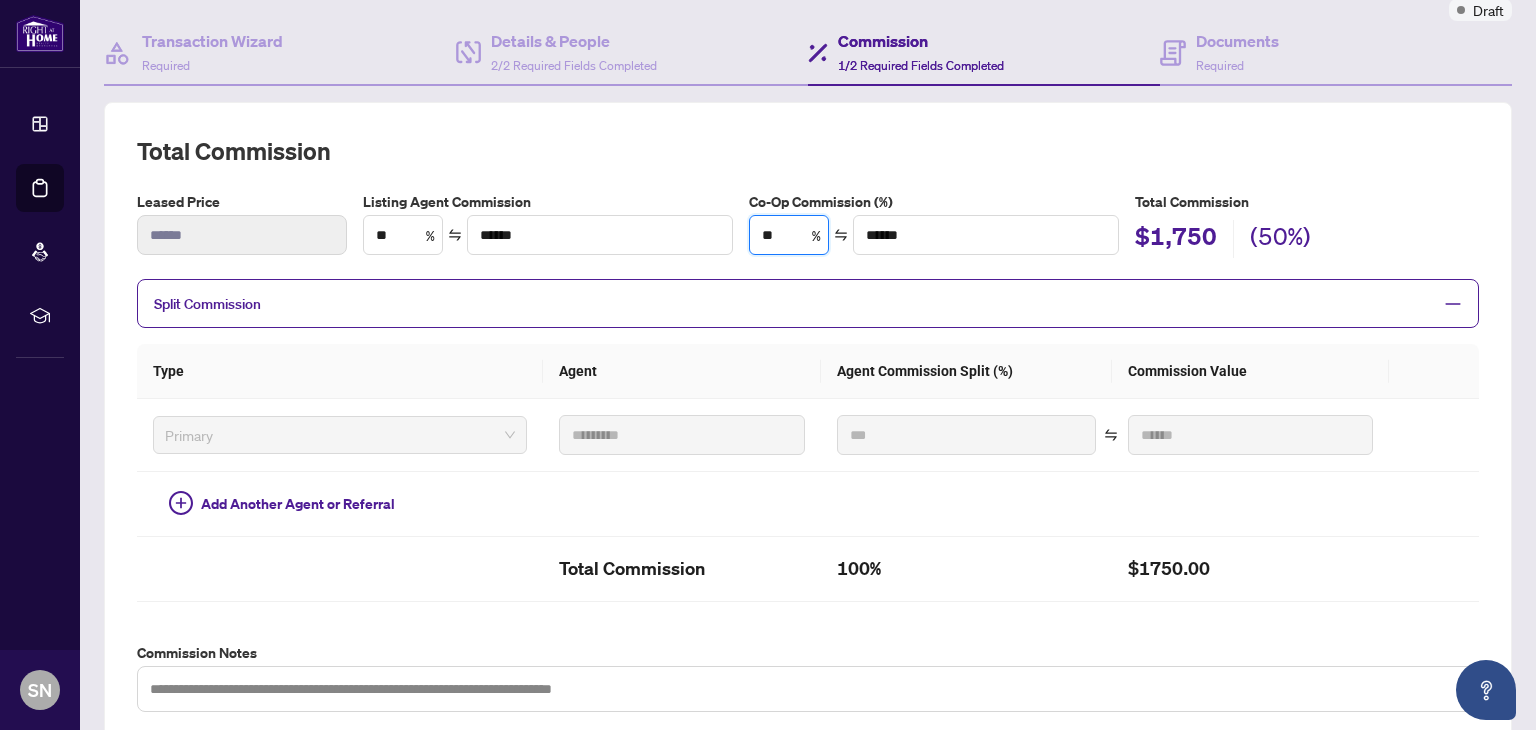 type on "**" 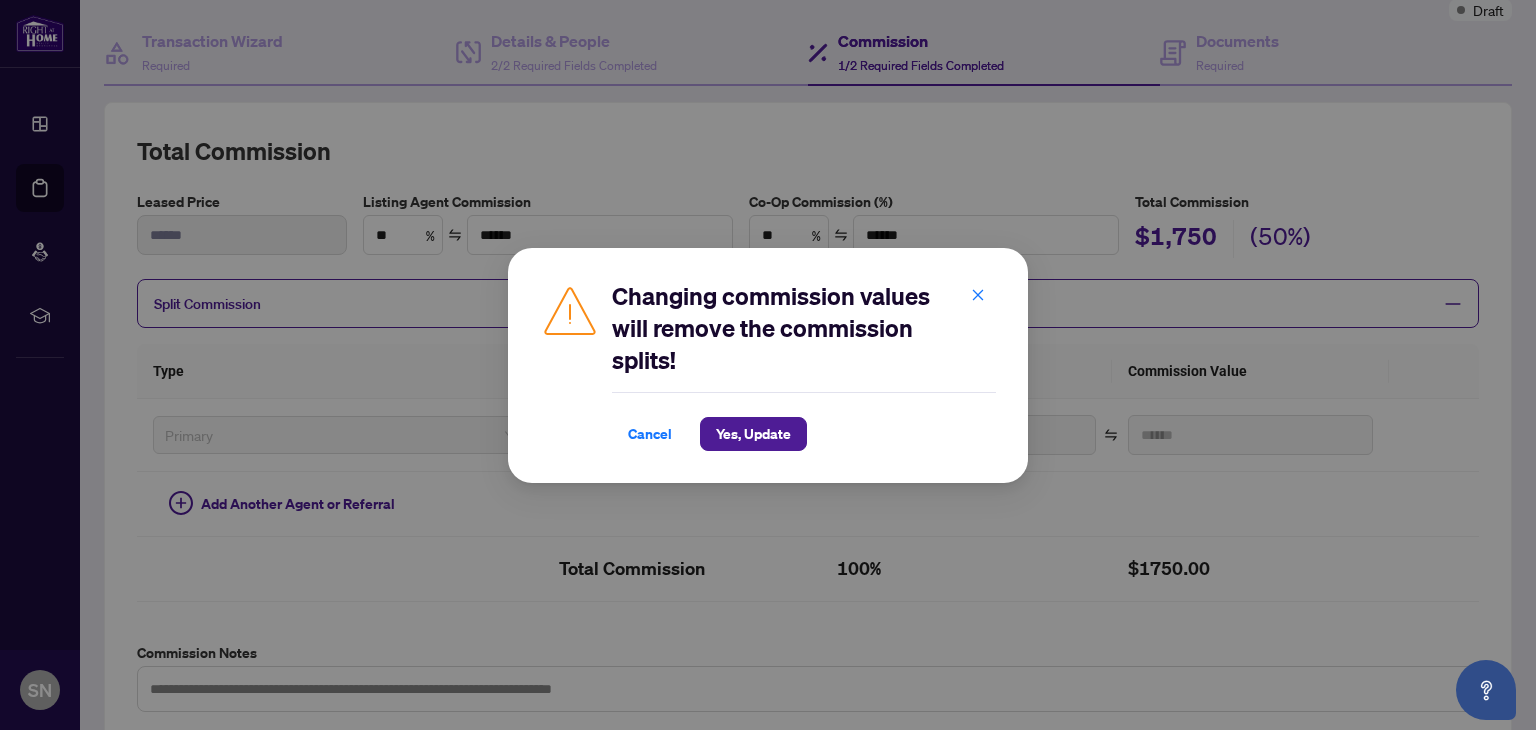 click on "Changing commission values will remove the commission splits! Cancel Yes, Update Cancel OK" at bounding box center [768, 365] 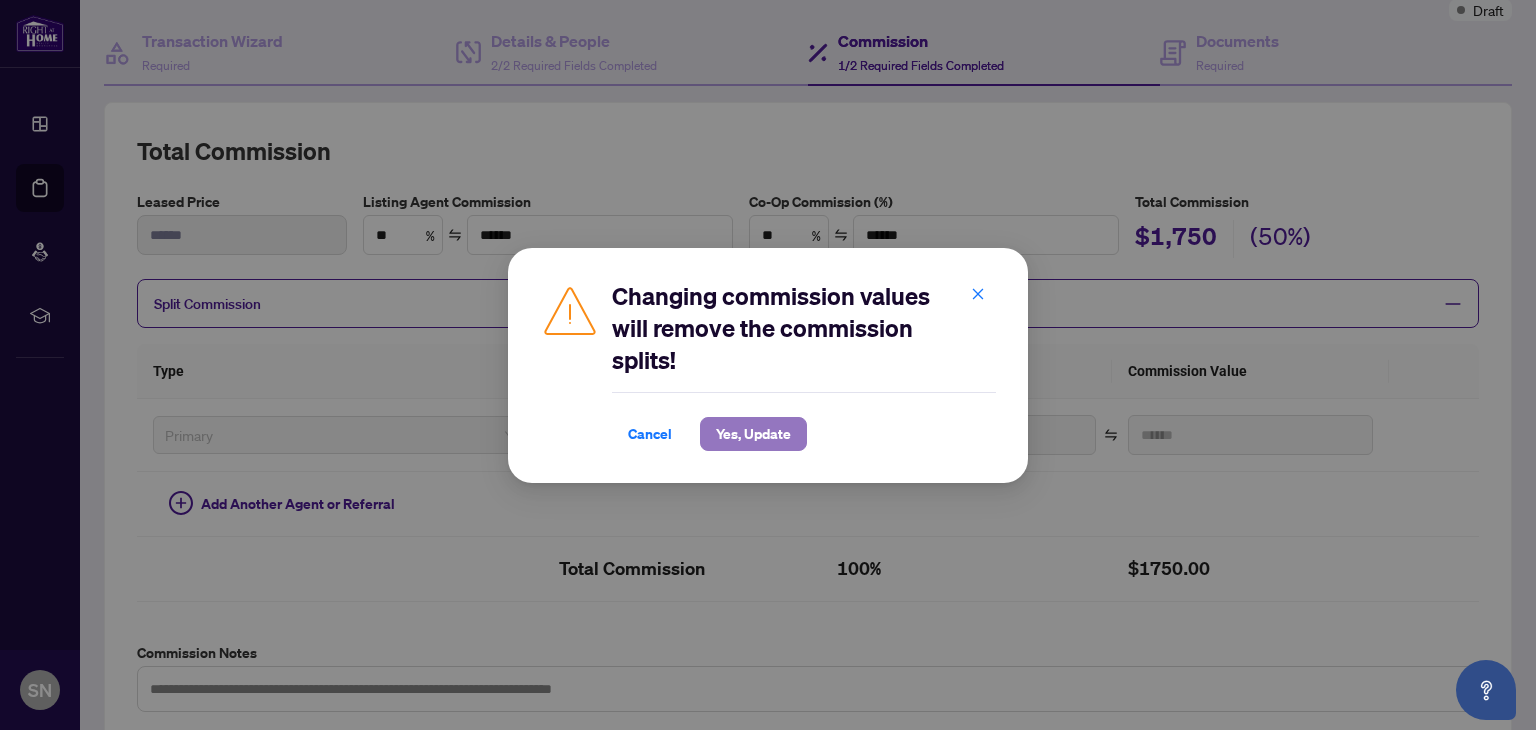 click on "Yes, Update" at bounding box center (753, 434) 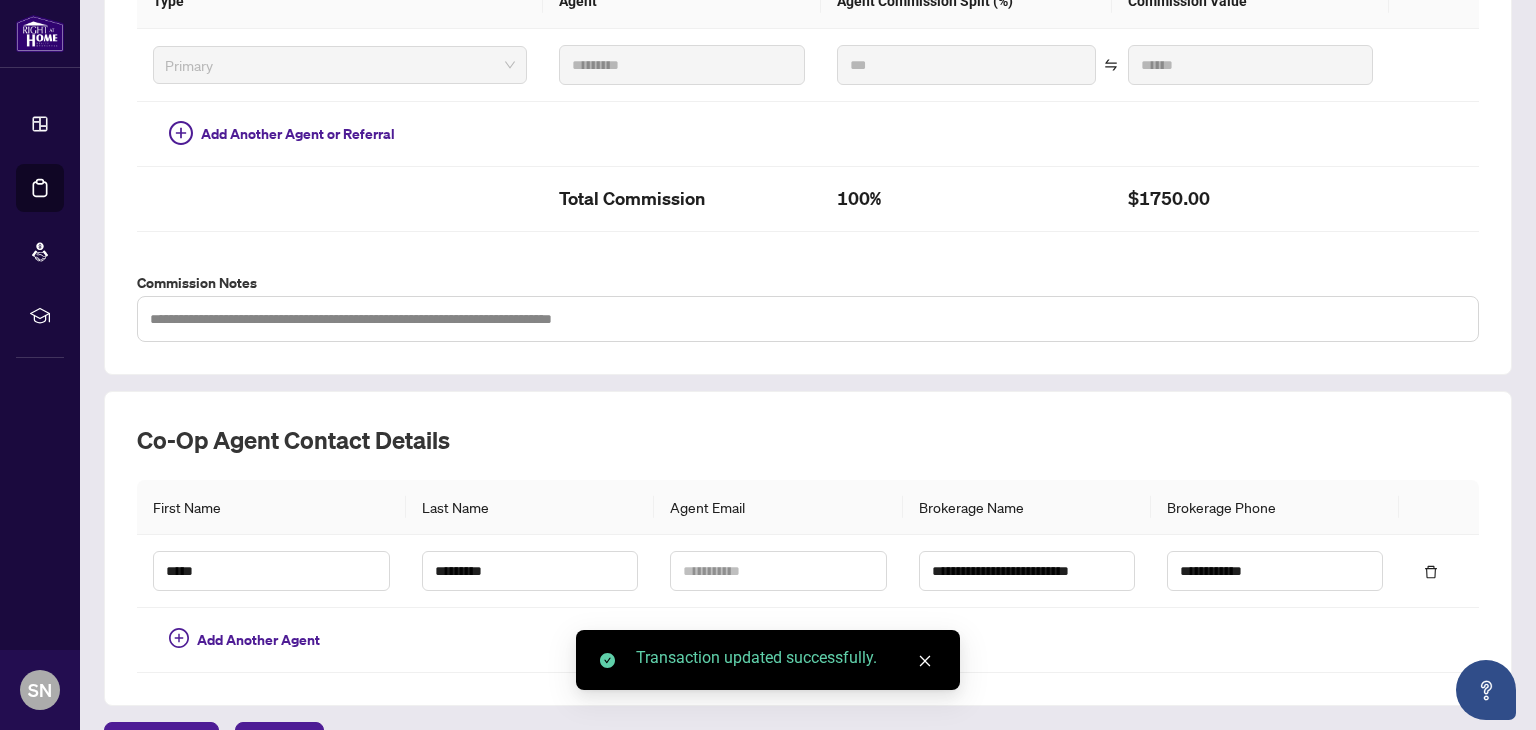 scroll, scrollTop: 653, scrollLeft: 0, axis: vertical 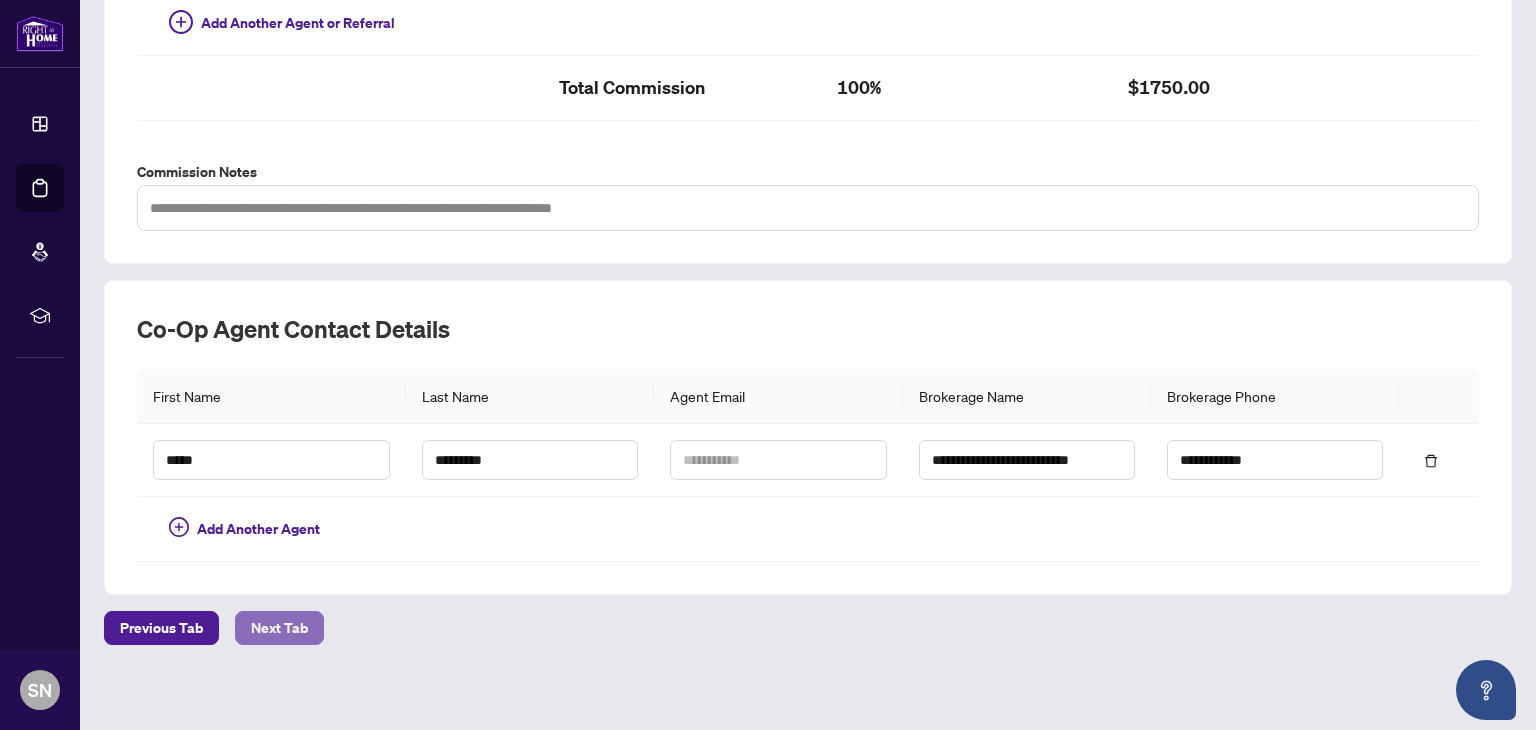 click on "Next Tab" at bounding box center (279, 628) 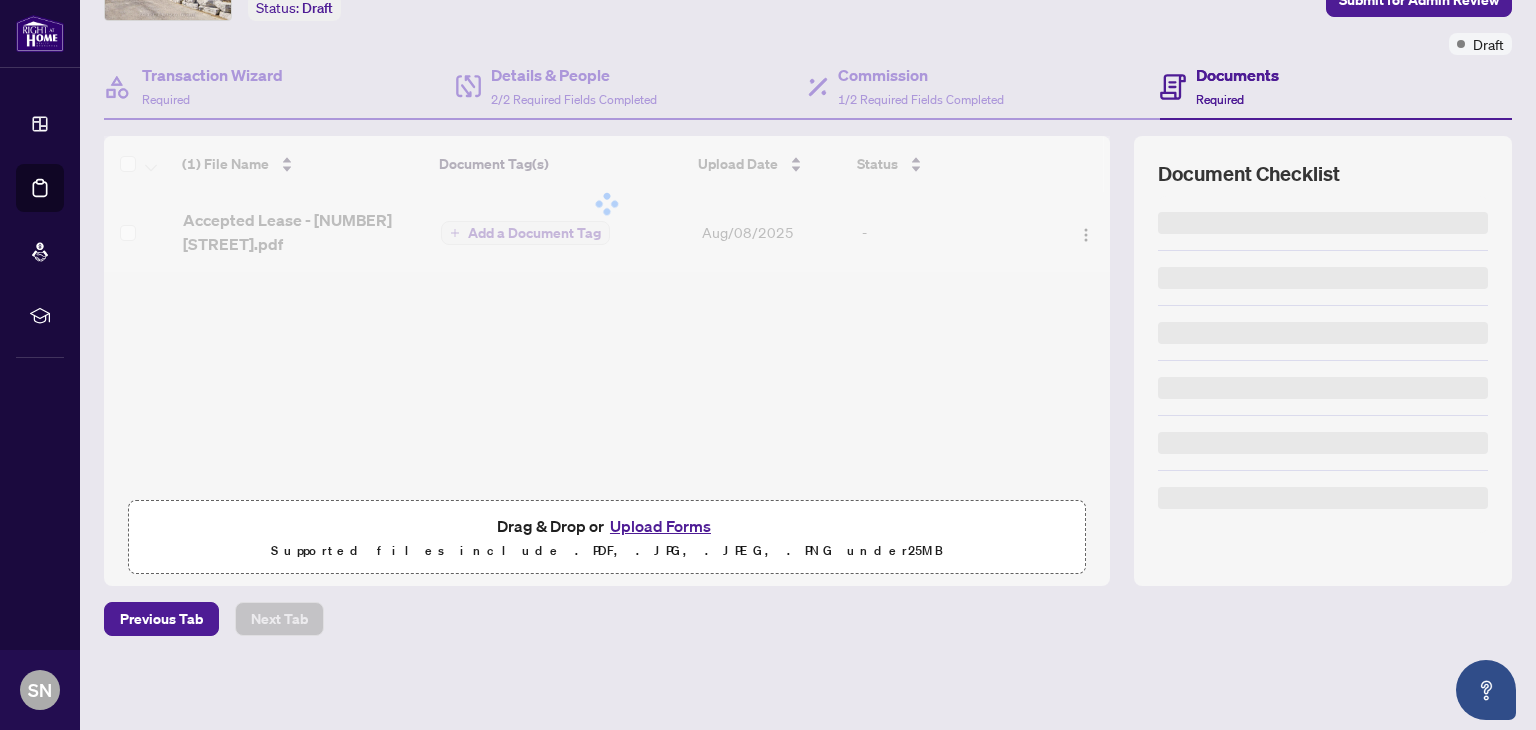 scroll, scrollTop: 0, scrollLeft: 0, axis: both 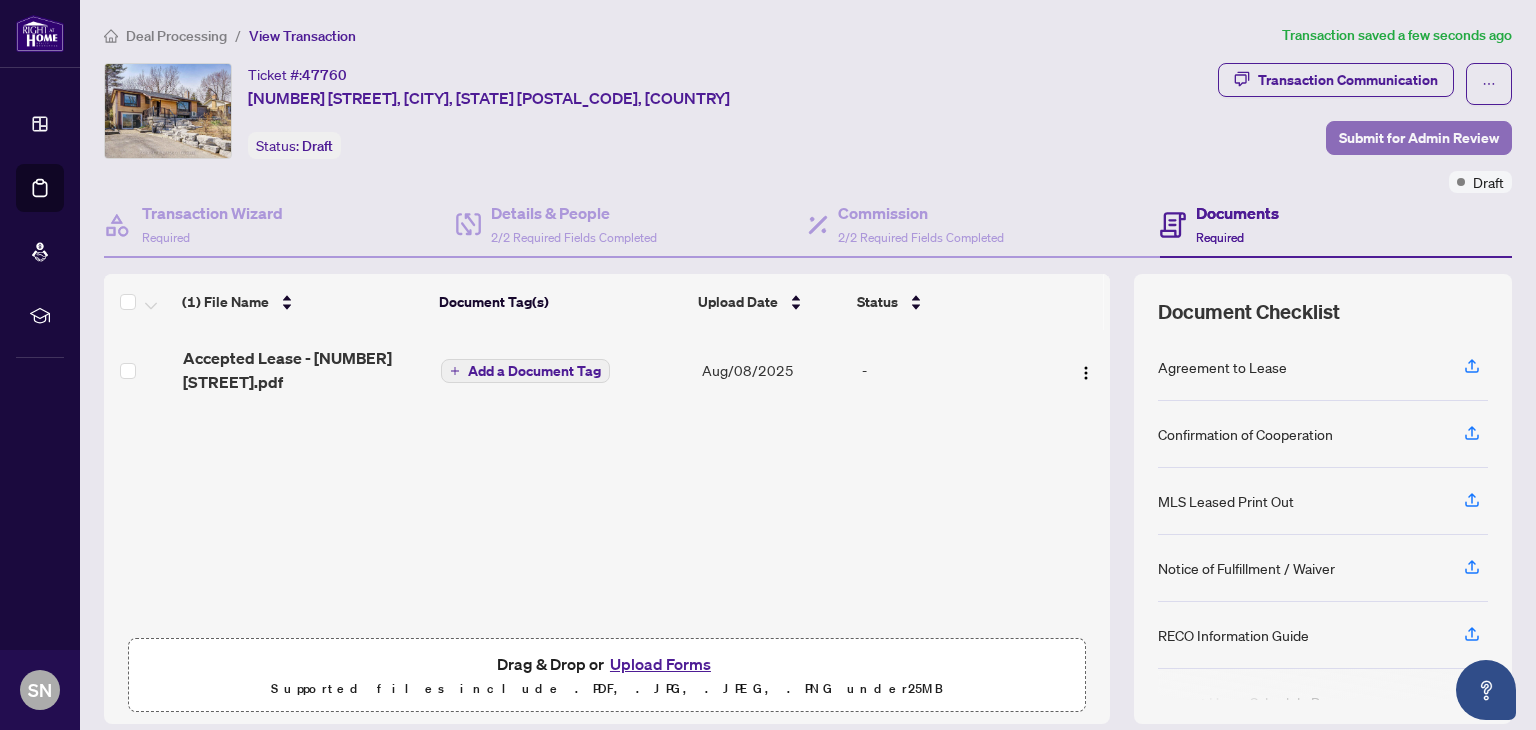 click on "Submit for Admin Review" at bounding box center (1419, 138) 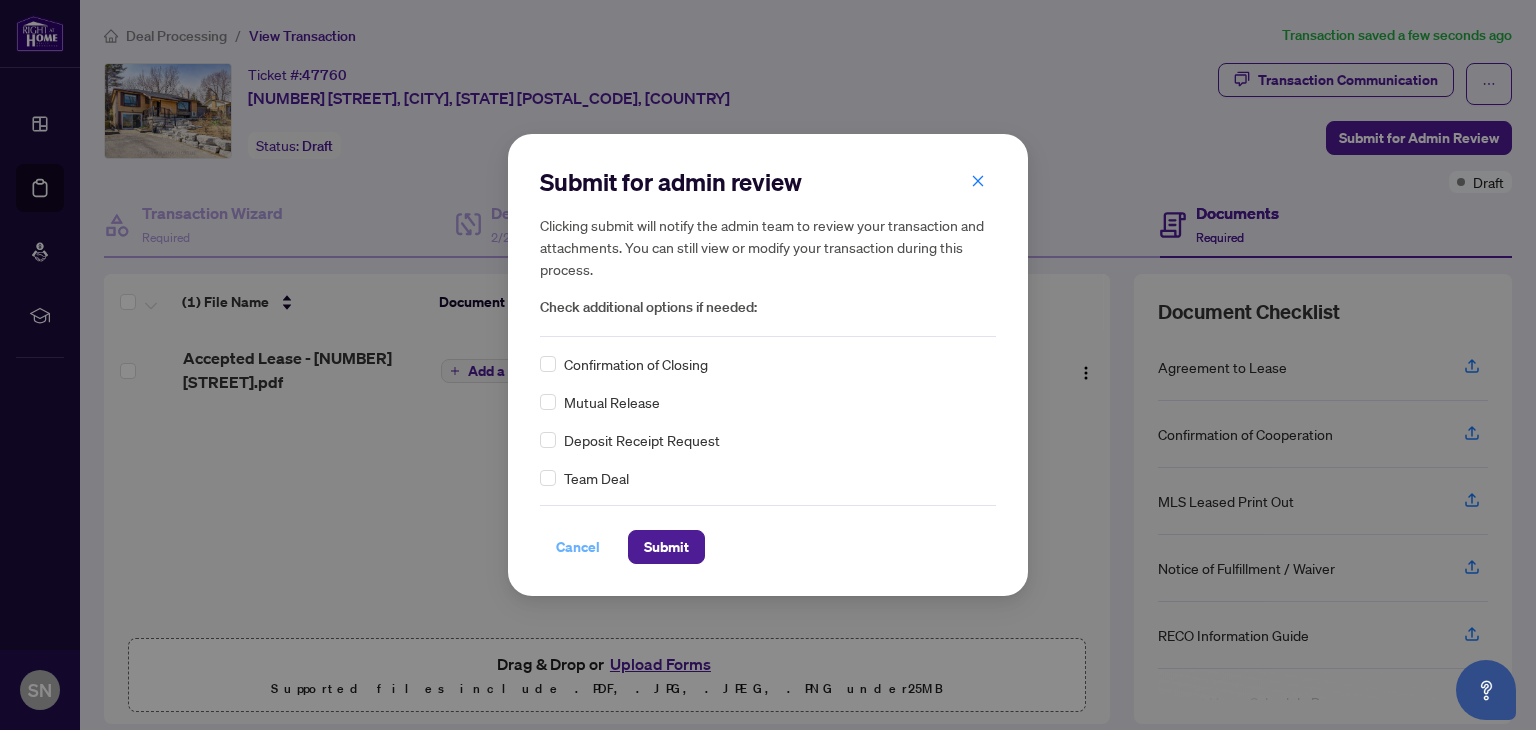click on "Cancel" at bounding box center [578, 547] 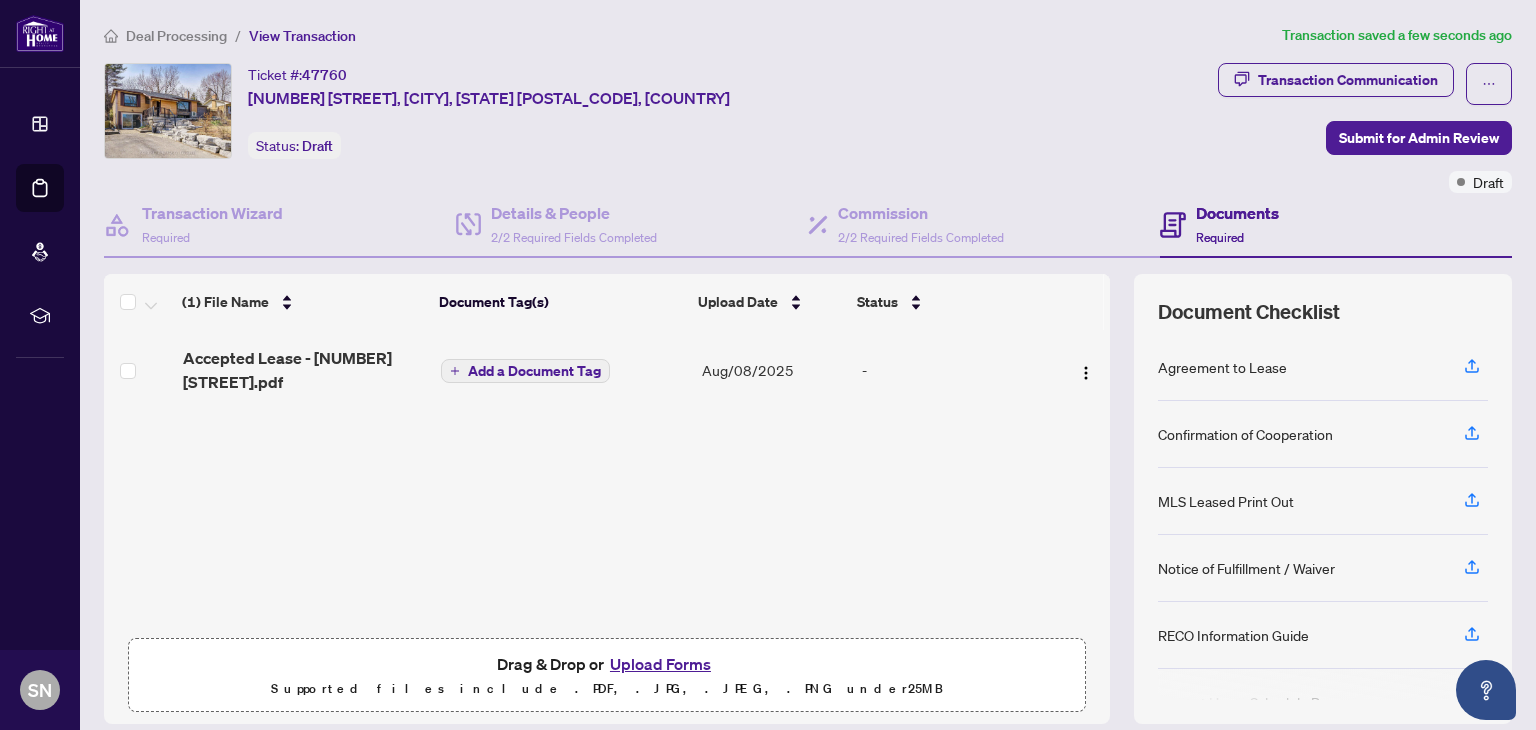 click on "Upload Forms" at bounding box center [660, 664] 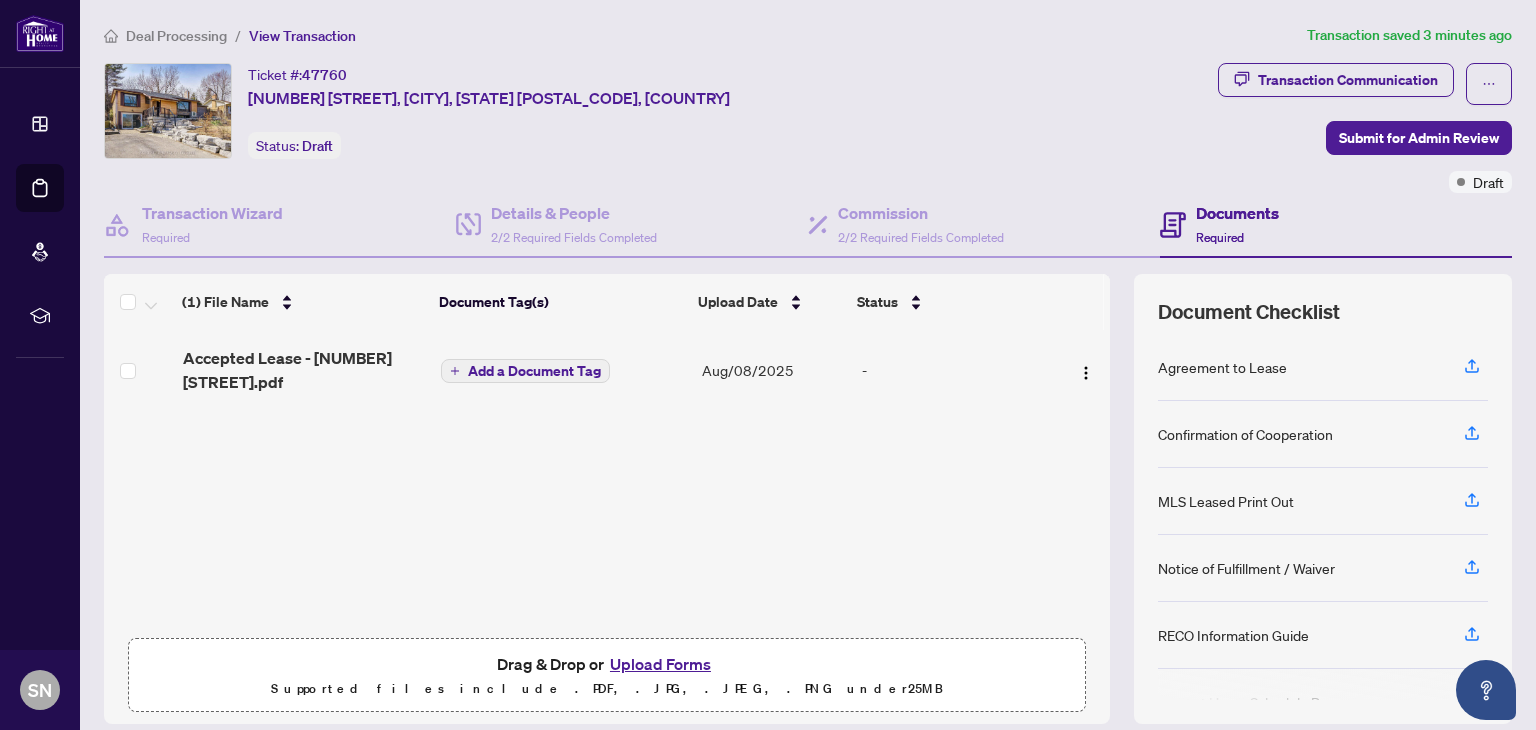 click on "Upload Forms" at bounding box center [660, 664] 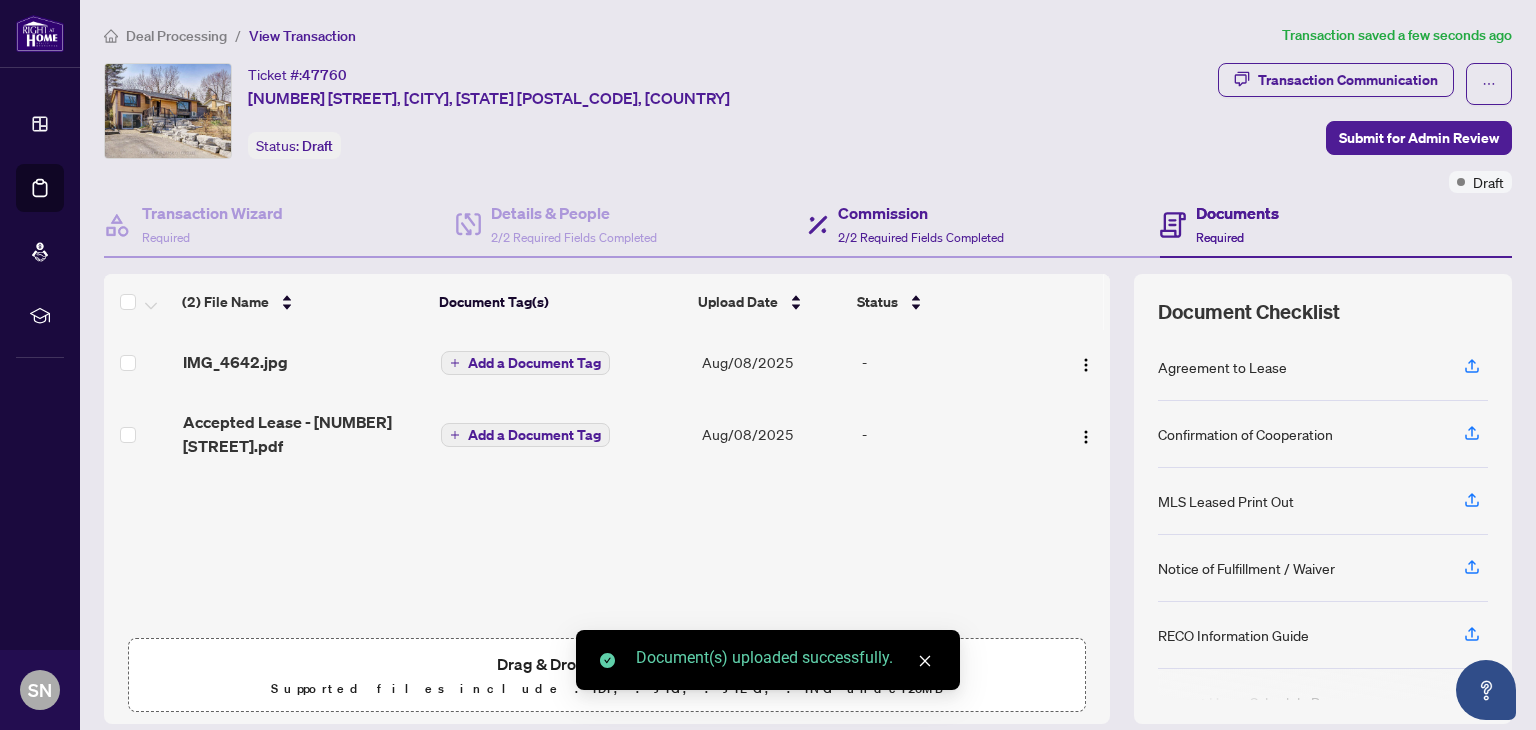 scroll, scrollTop: 39, scrollLeft: 0, axis: vertical 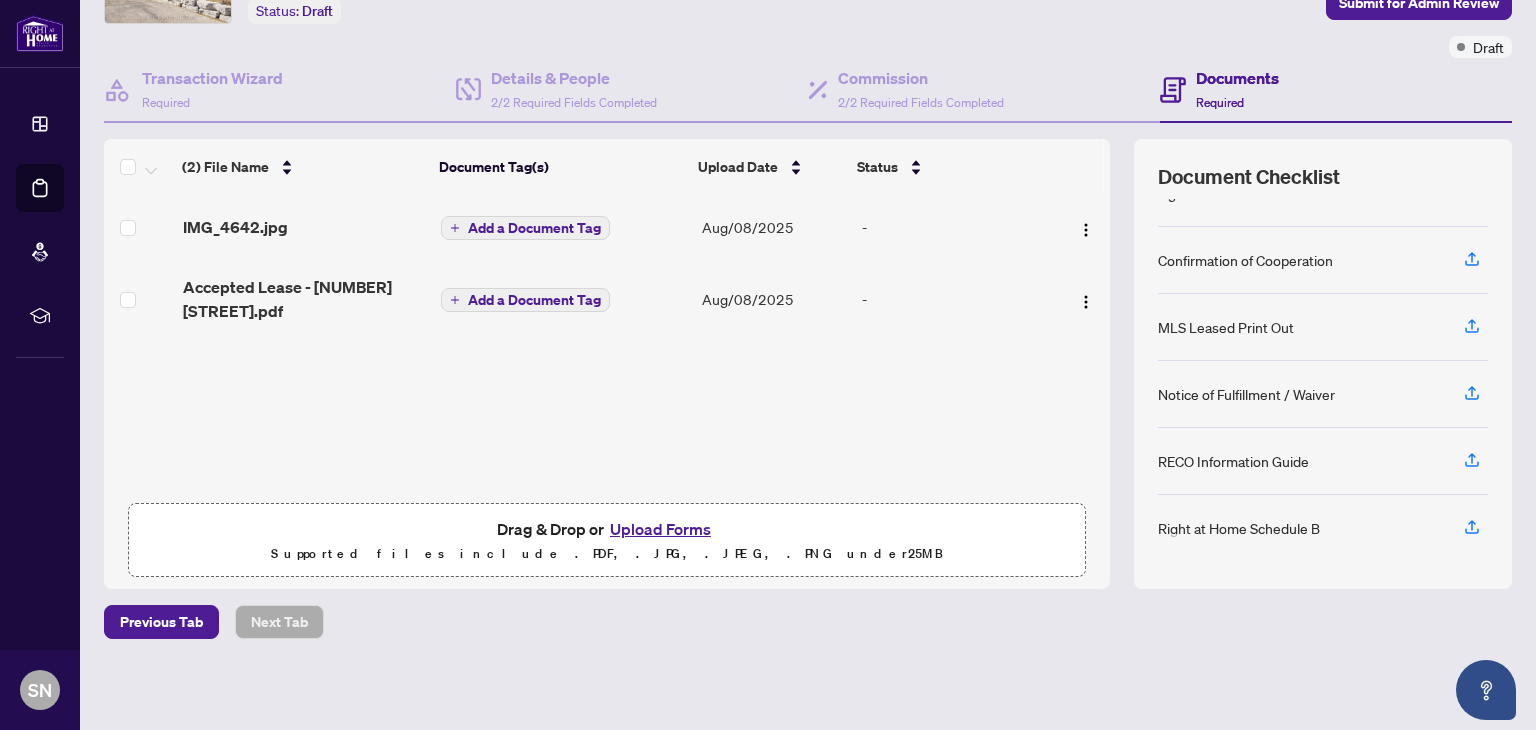 click on "(2) File Name Document Tag(s) Upload Date Status             IMG_4642.jpg Add a Document Tag Aug/[DAY]/[YEAR] - Accepted Lease - [NUMBER] [STREET].pdf Add a Document Tag Aug/[DAY]/[YEAR] - Drag & Drop or Upload Forms Supported files include   .PDF, .JPG, .JPEG, .PNG   under  25 MB" at bounding box center (607, 364) 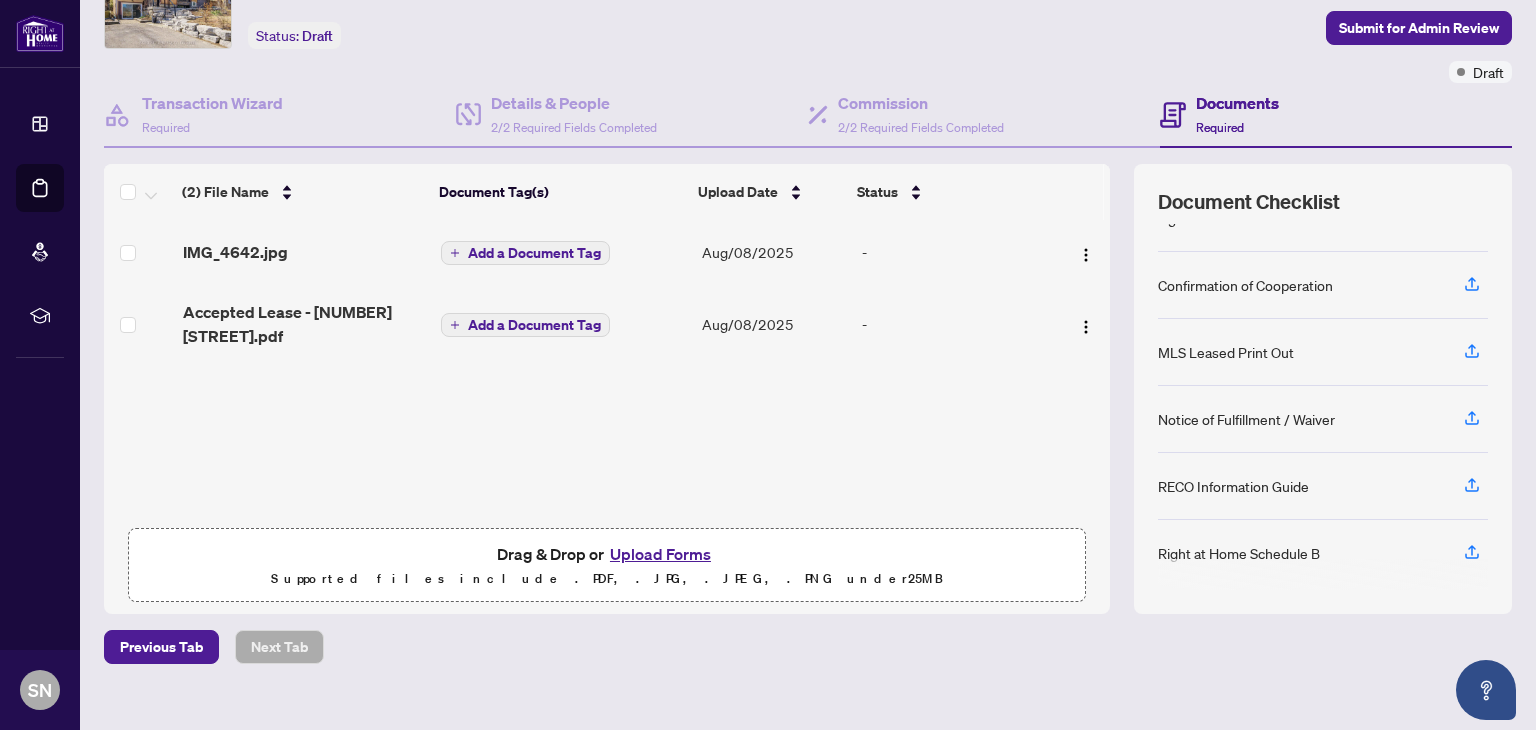 scroll, scrollTop: 107, scrollLeft: 0, axis: vertical 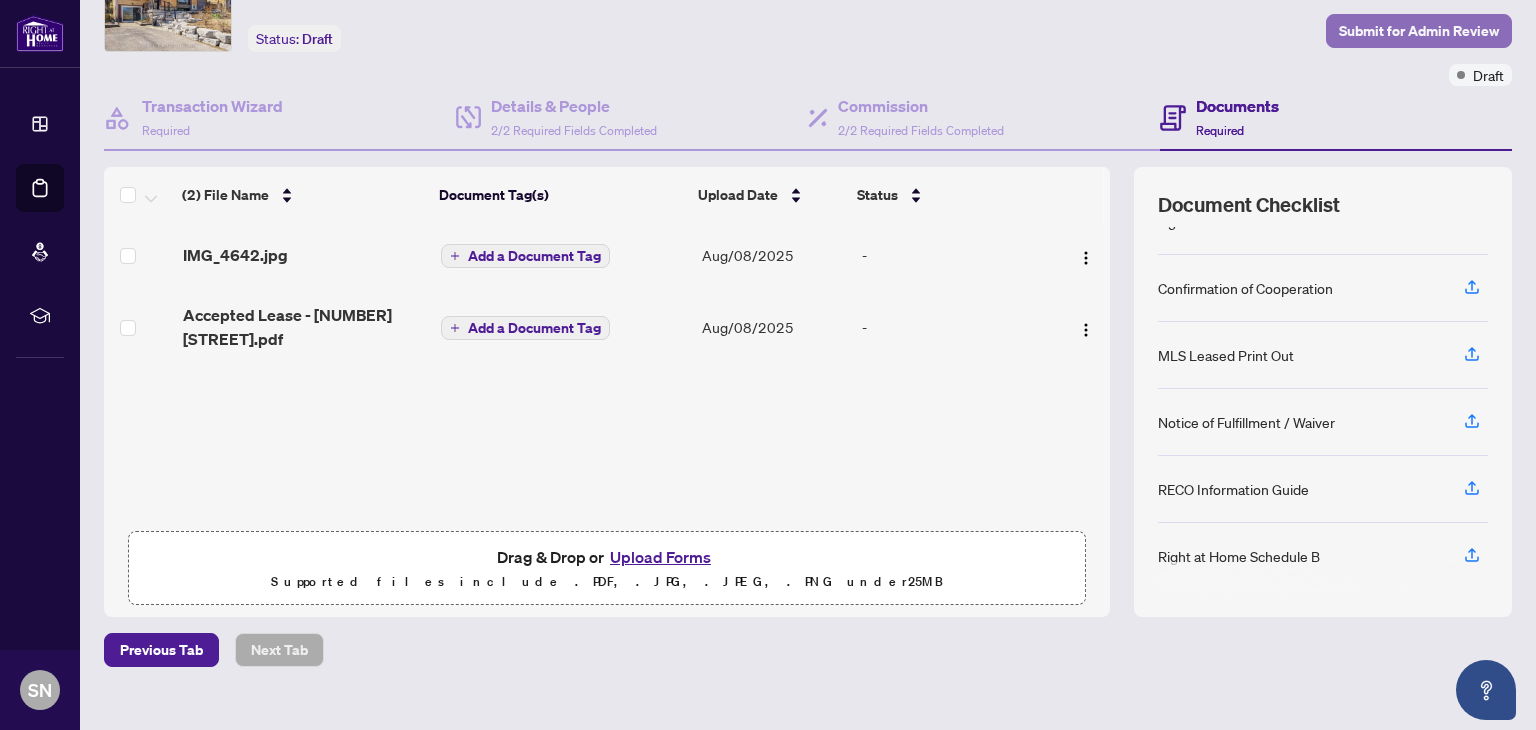 click on "Submit for Admin Review" at bounding box center (1419, 31) 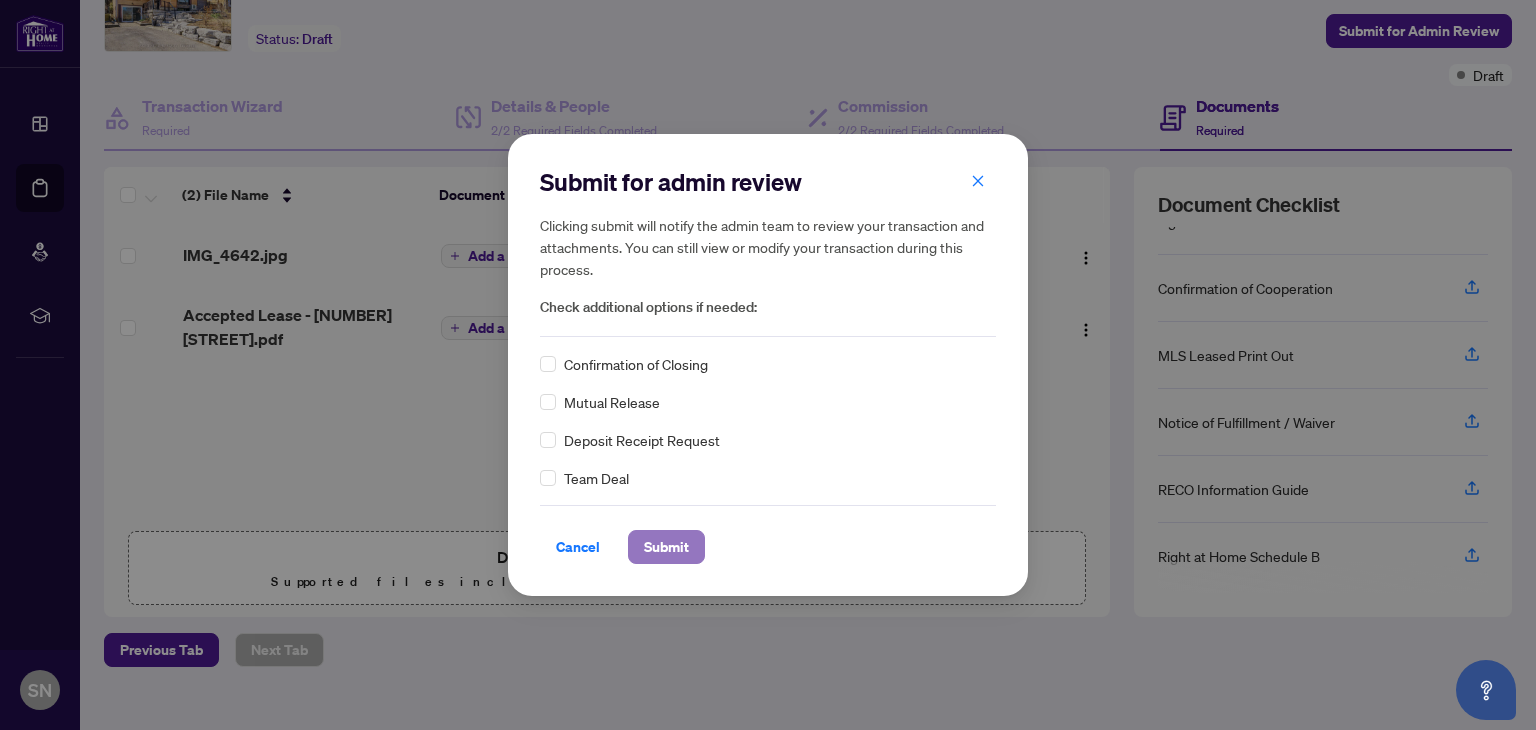 click on "Submit" at bounding box center [666, 547] 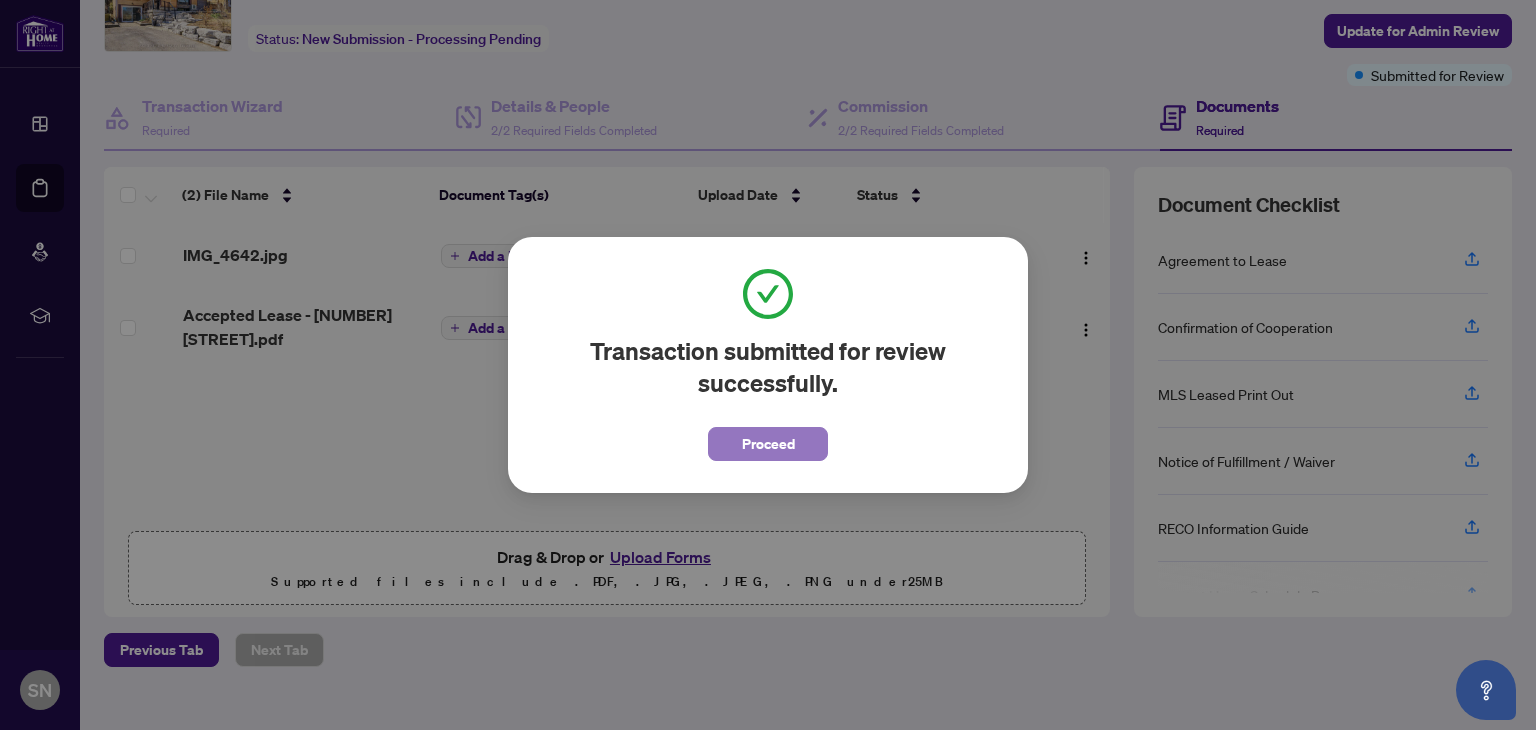 click on "Proceed" at bounding box center (768, 444) 